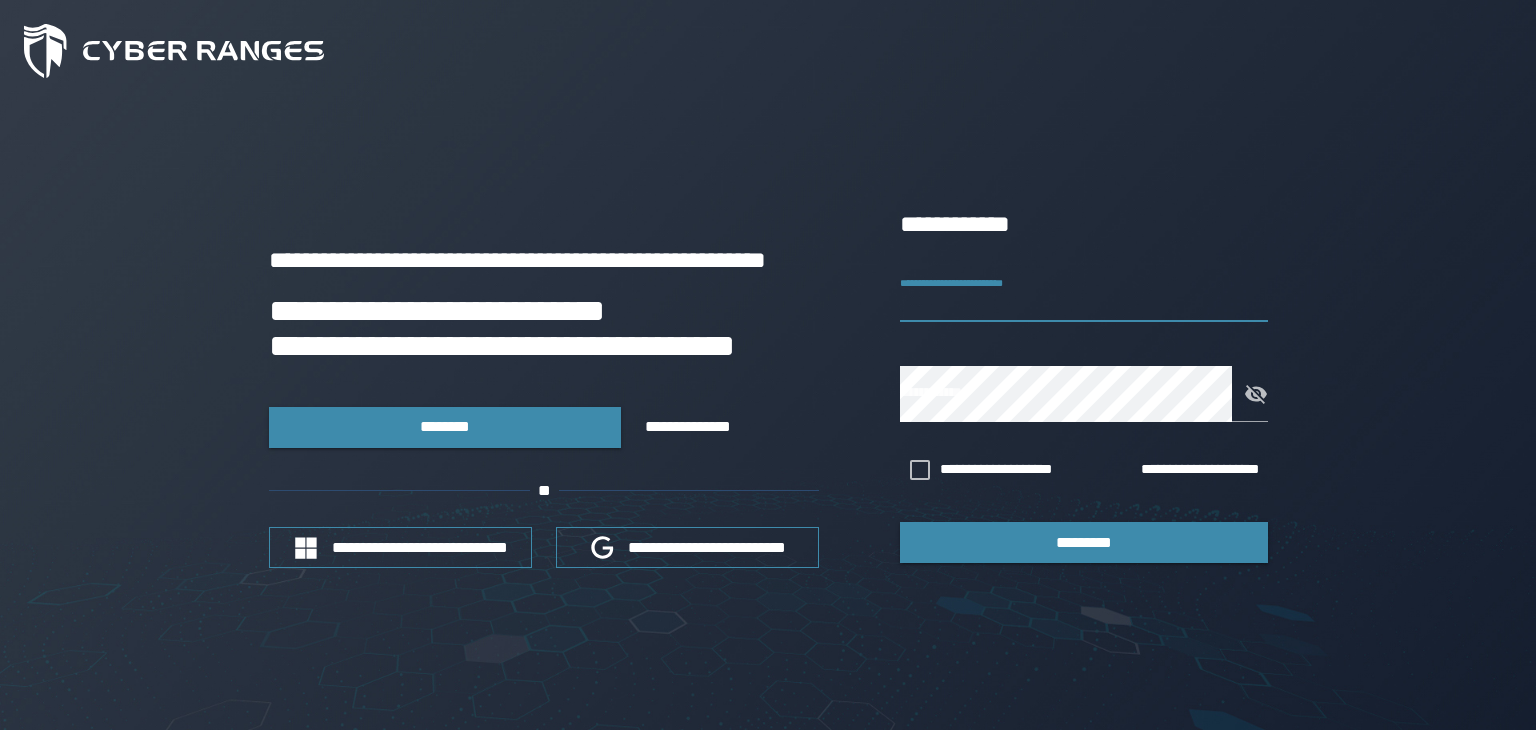 scroll, scrollTop: 0, scrollLeft: 0, axis: both 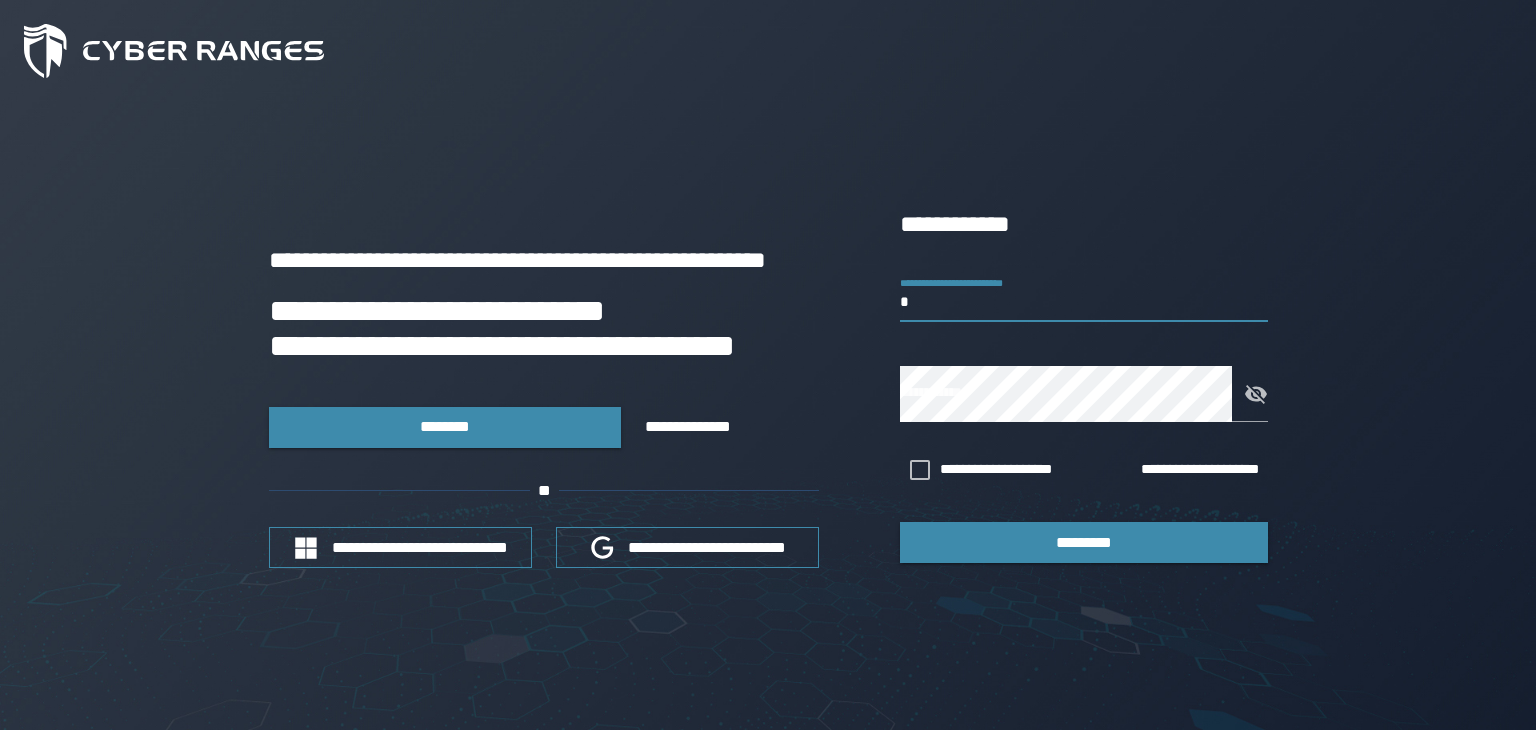 click on "**********" at bounding box center [1084, 384] 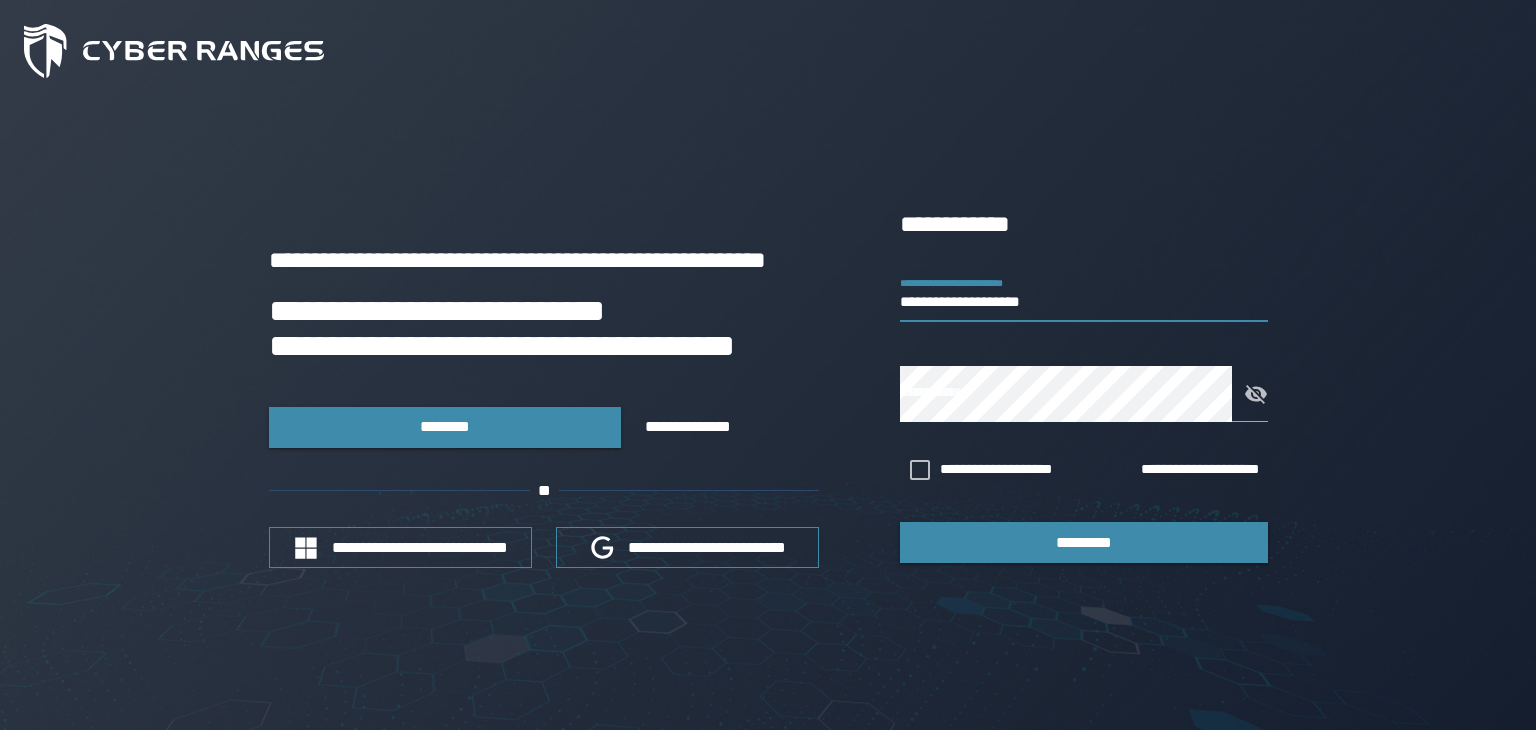 click on "**********" at bounding box center [1084, 294] 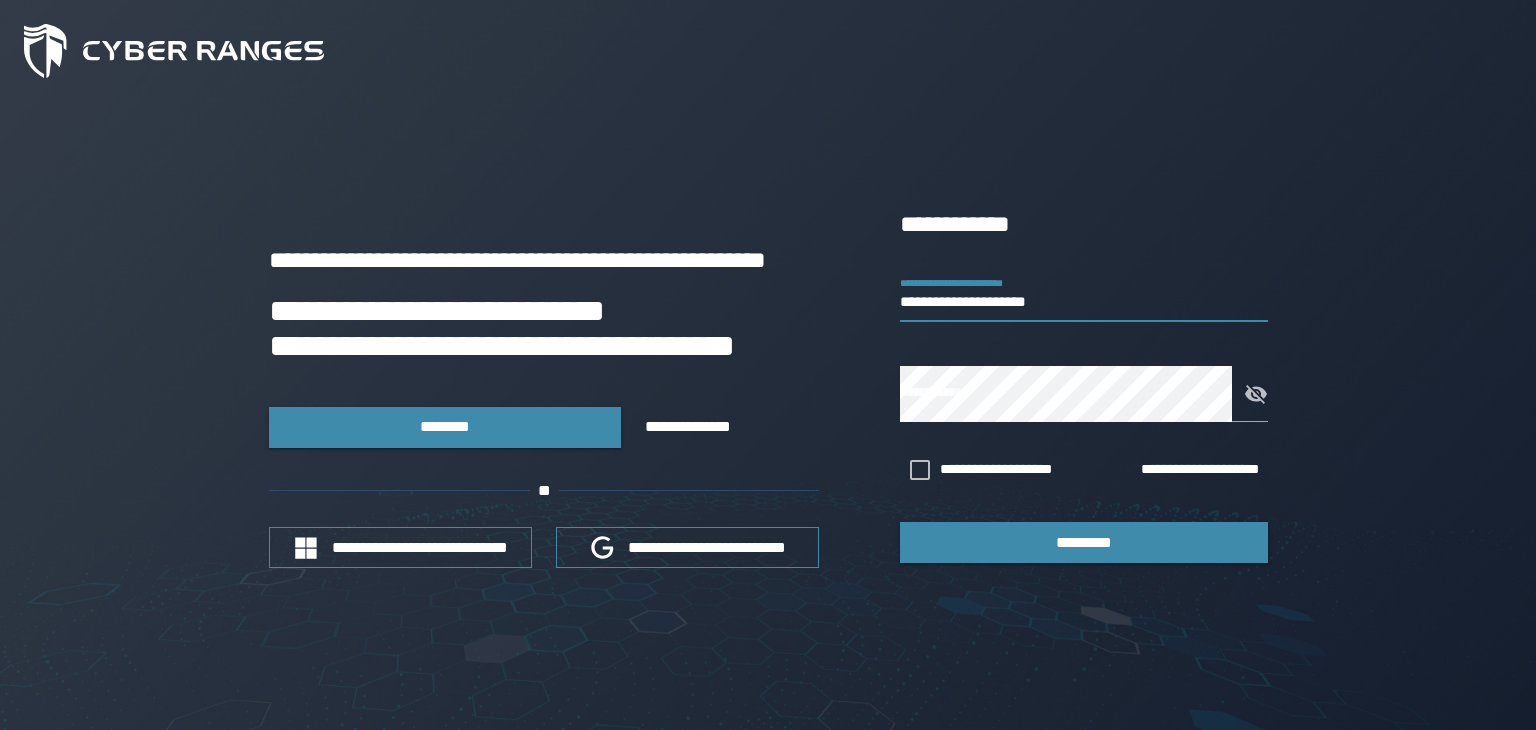 type on "**********" 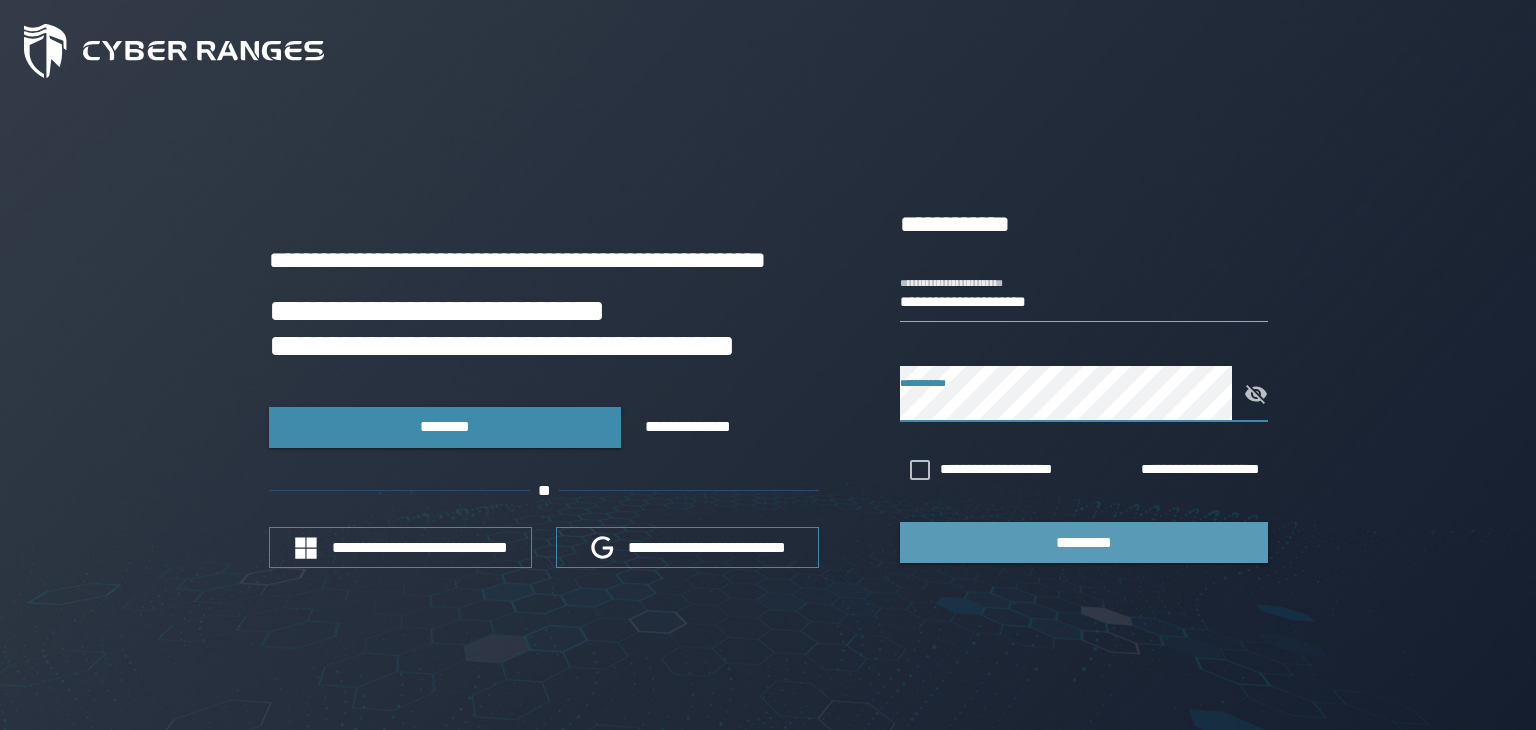 click on "*********" at bounding box center [1084, 542] 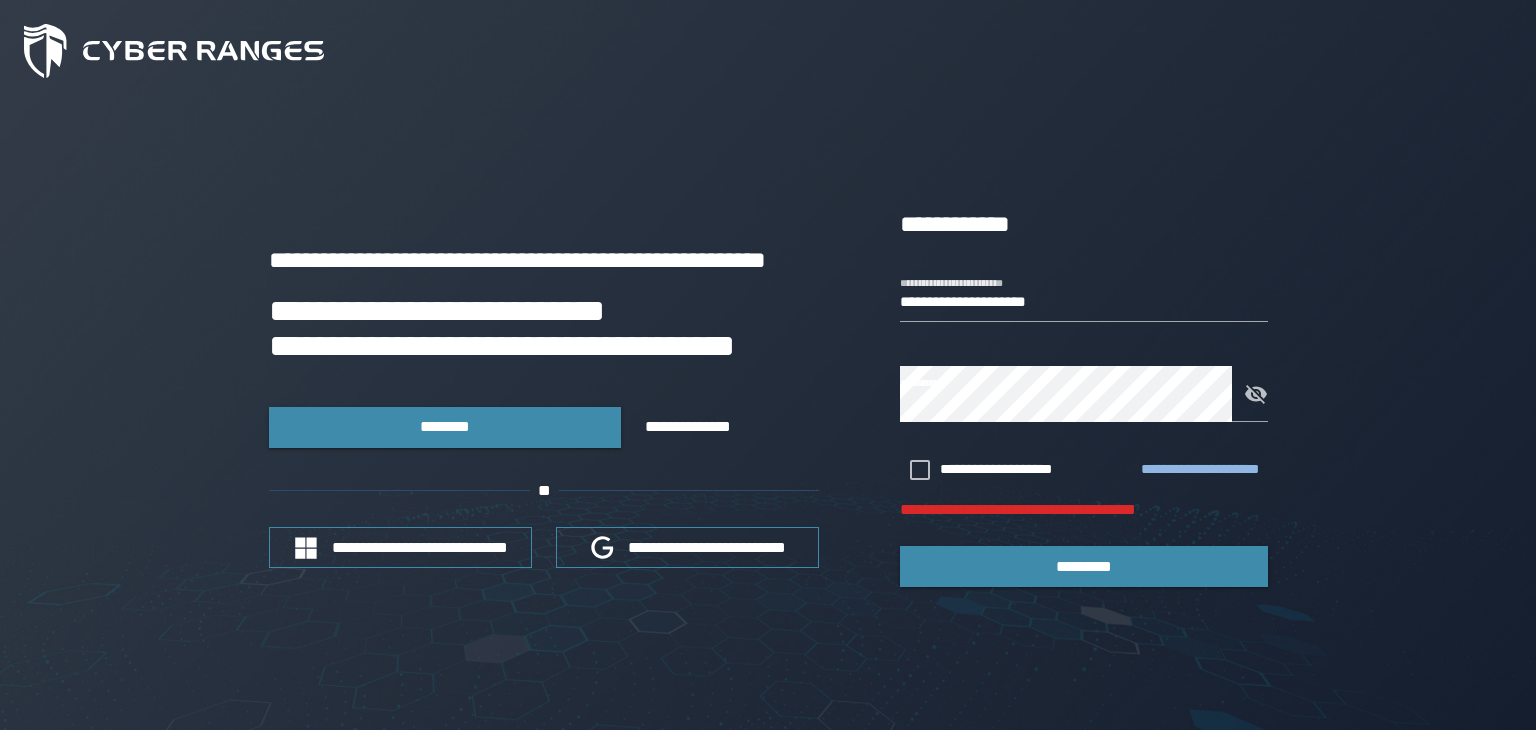 click on "**********" at bounding box center [1200, 469] 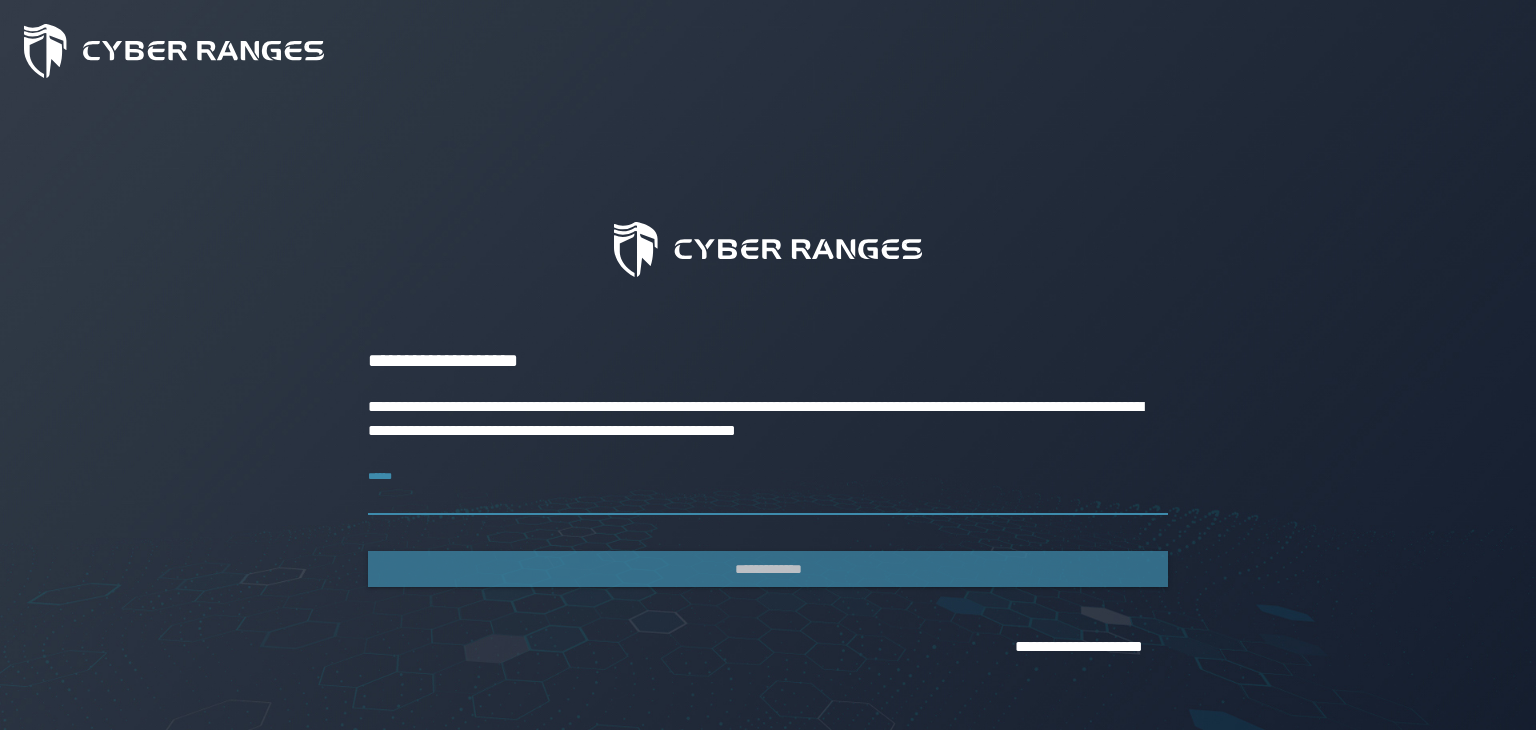 click on "******" at bounding box center [768, 487] 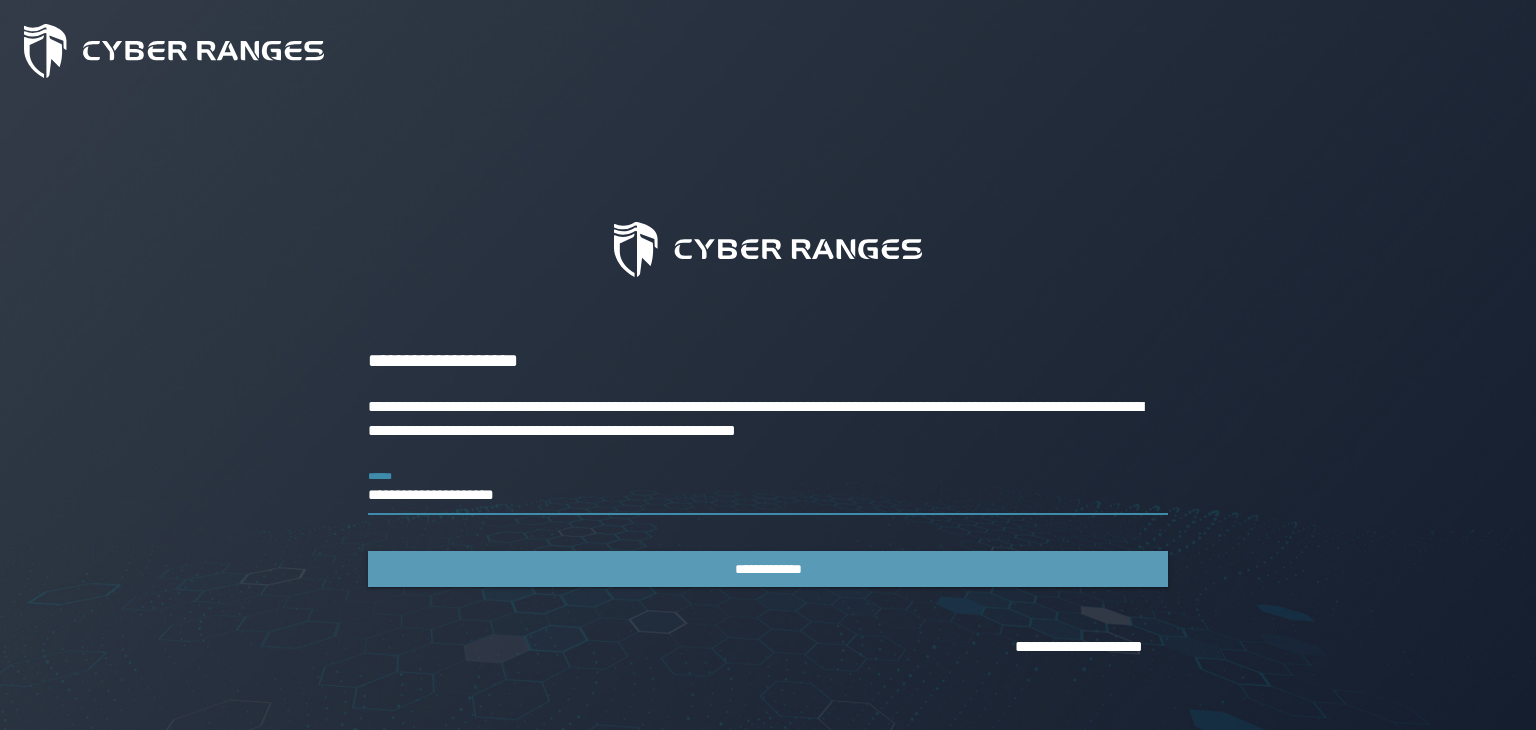type on "**********" 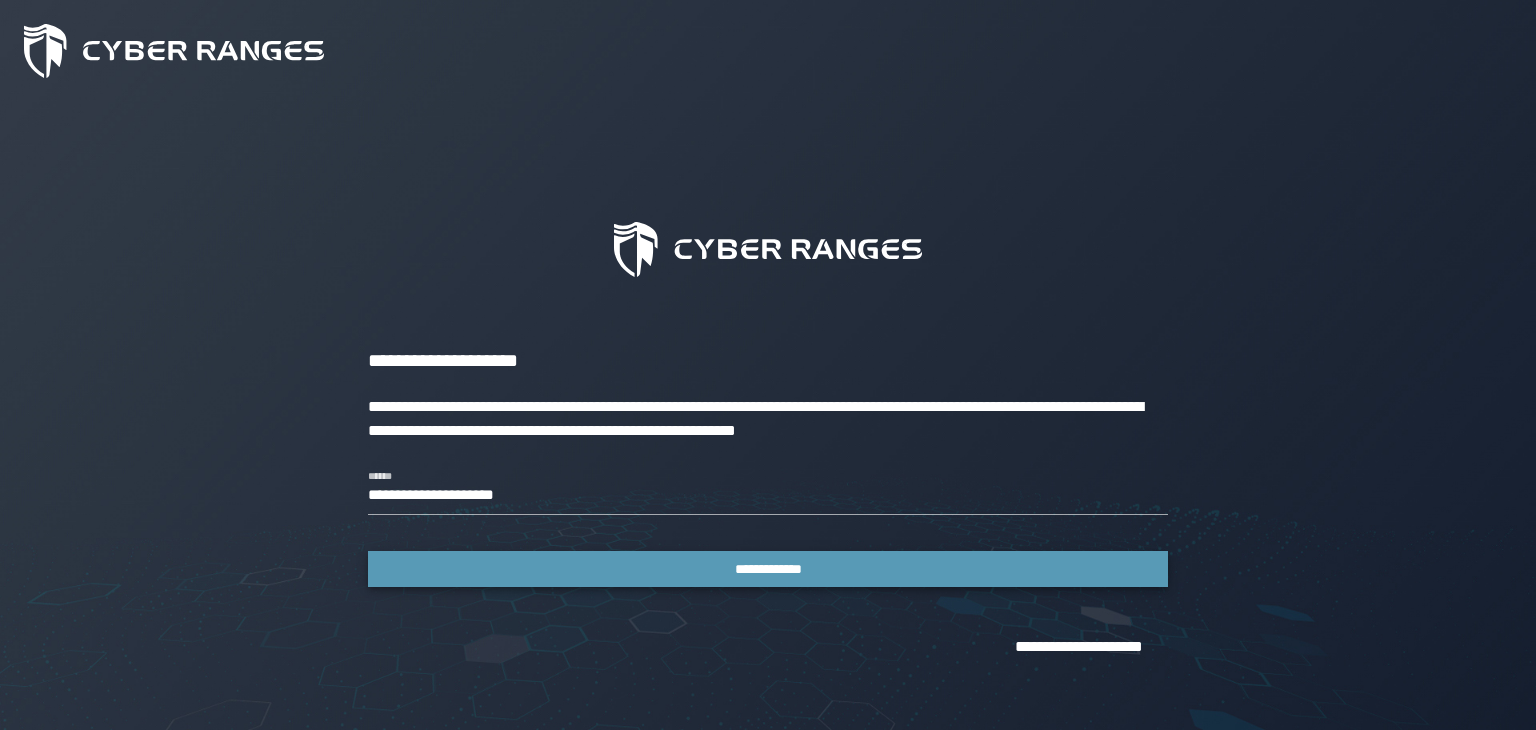 click on "**********" at bounding box center (768, 569) 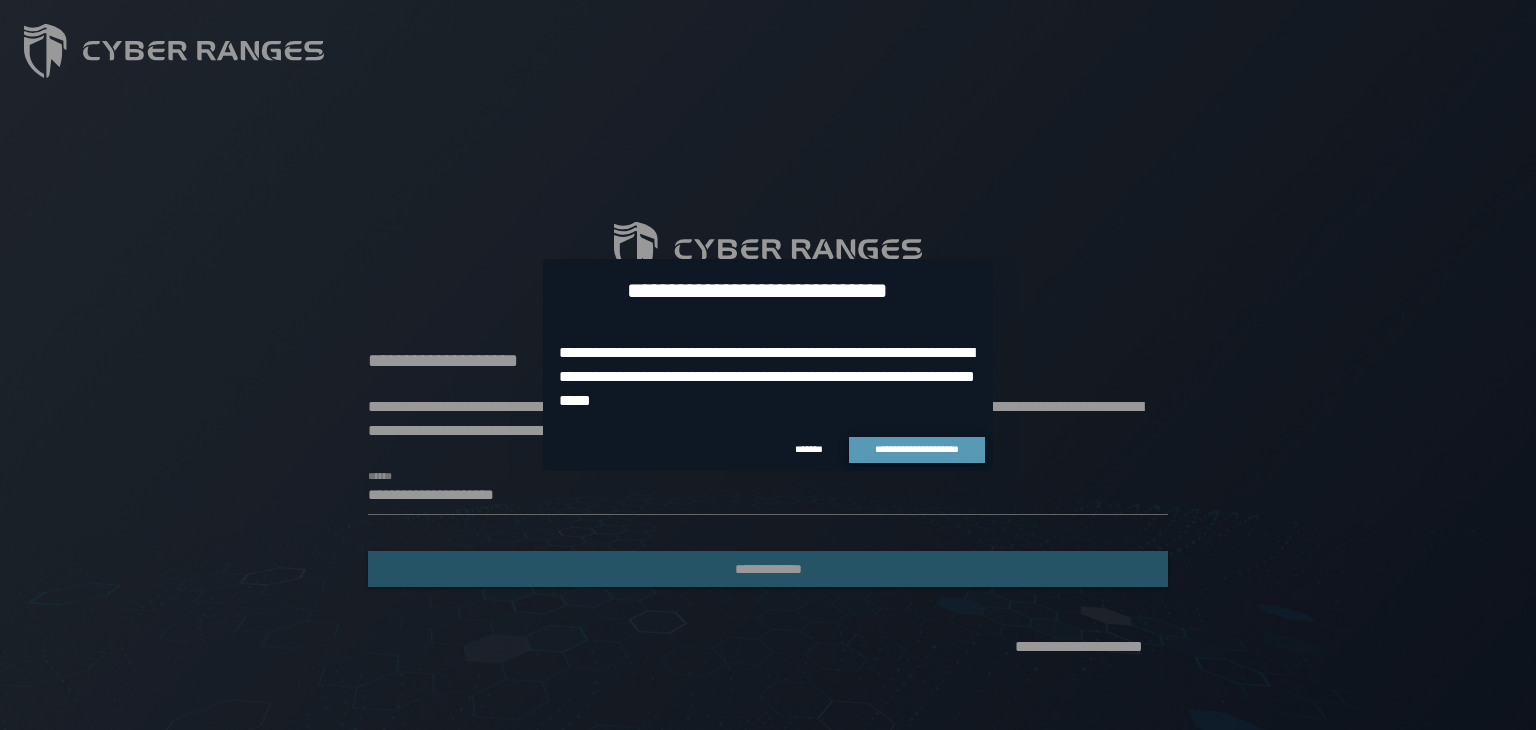 click on "**********" at bounding box center [917, 449] 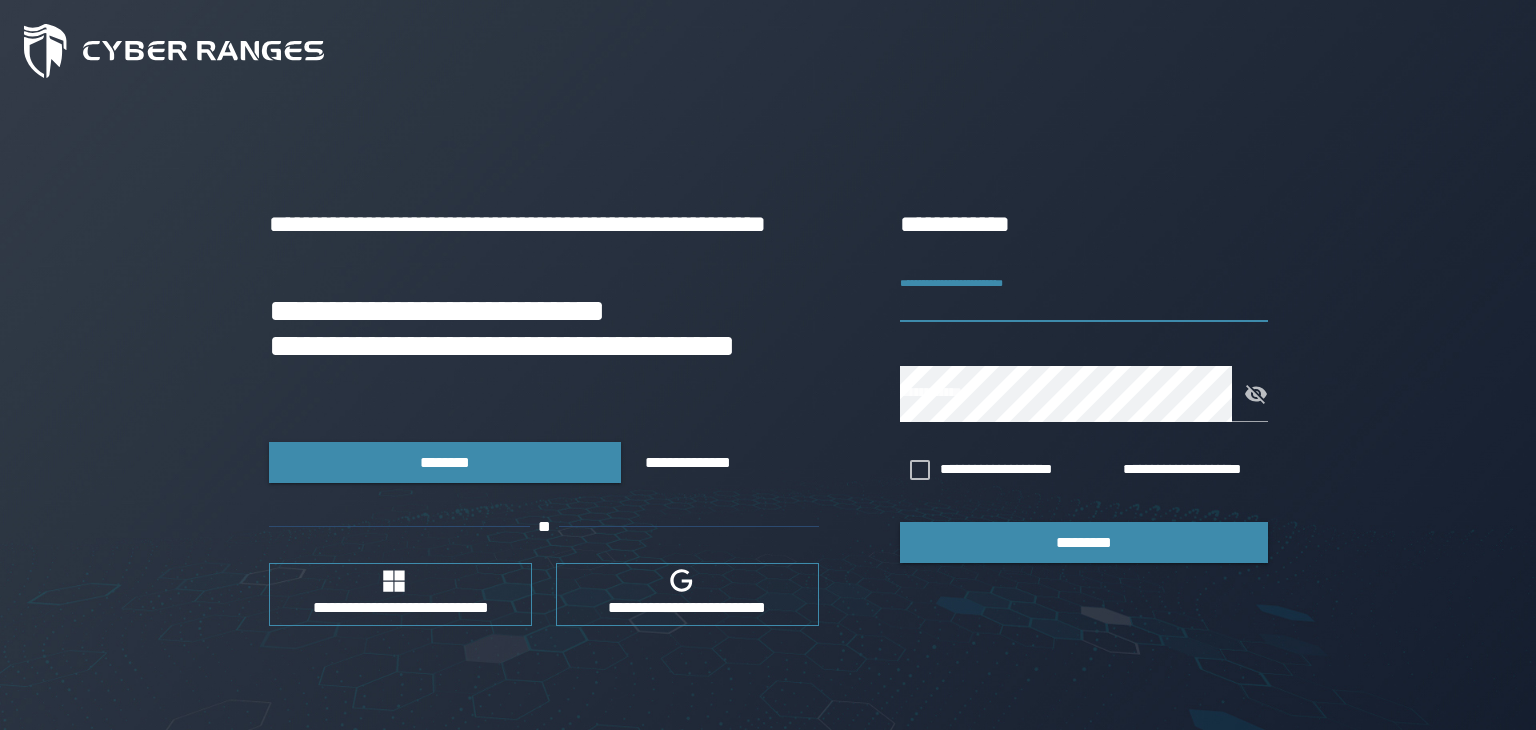 click on "**********" at bounding box center (1084, 294) 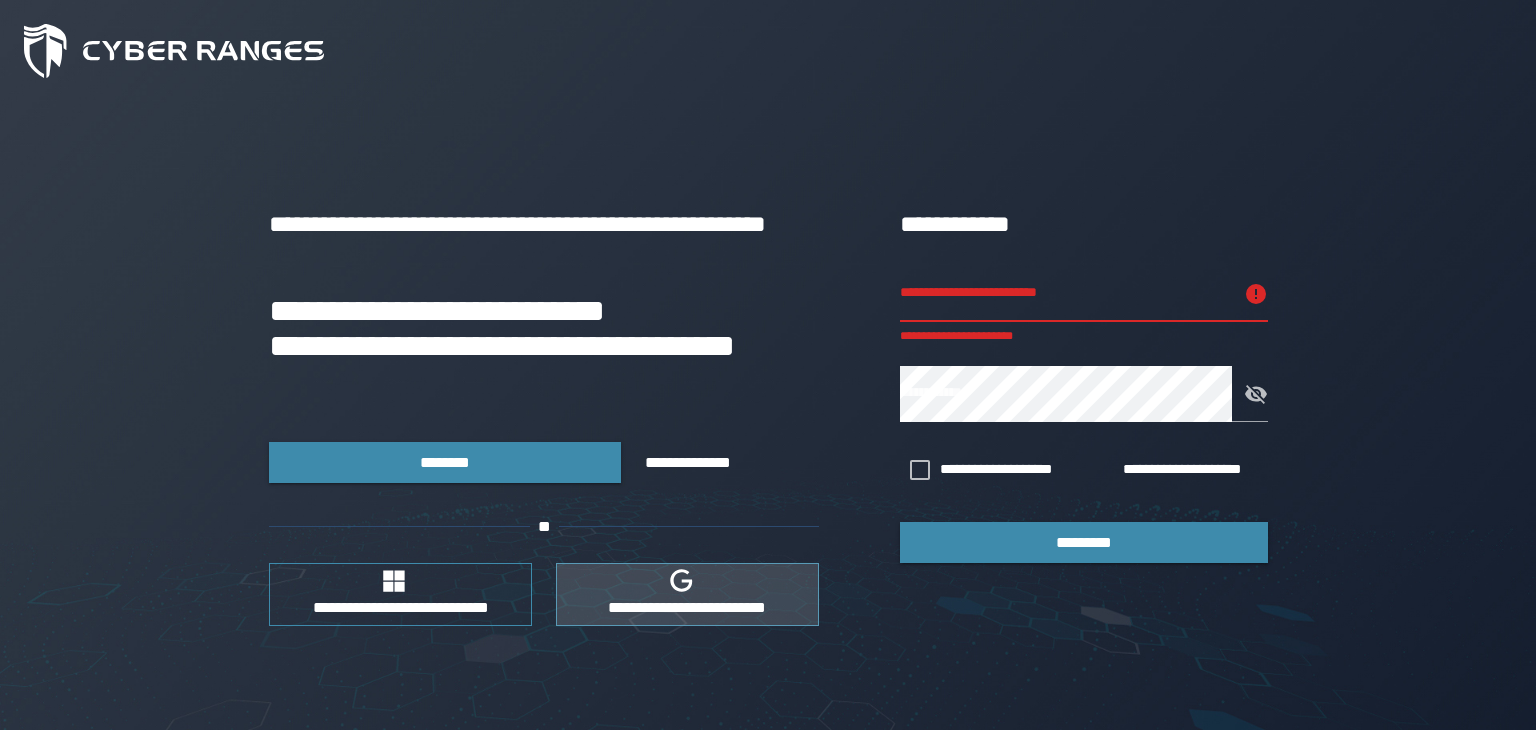 click on "**********" at bounding box center (687, 607) 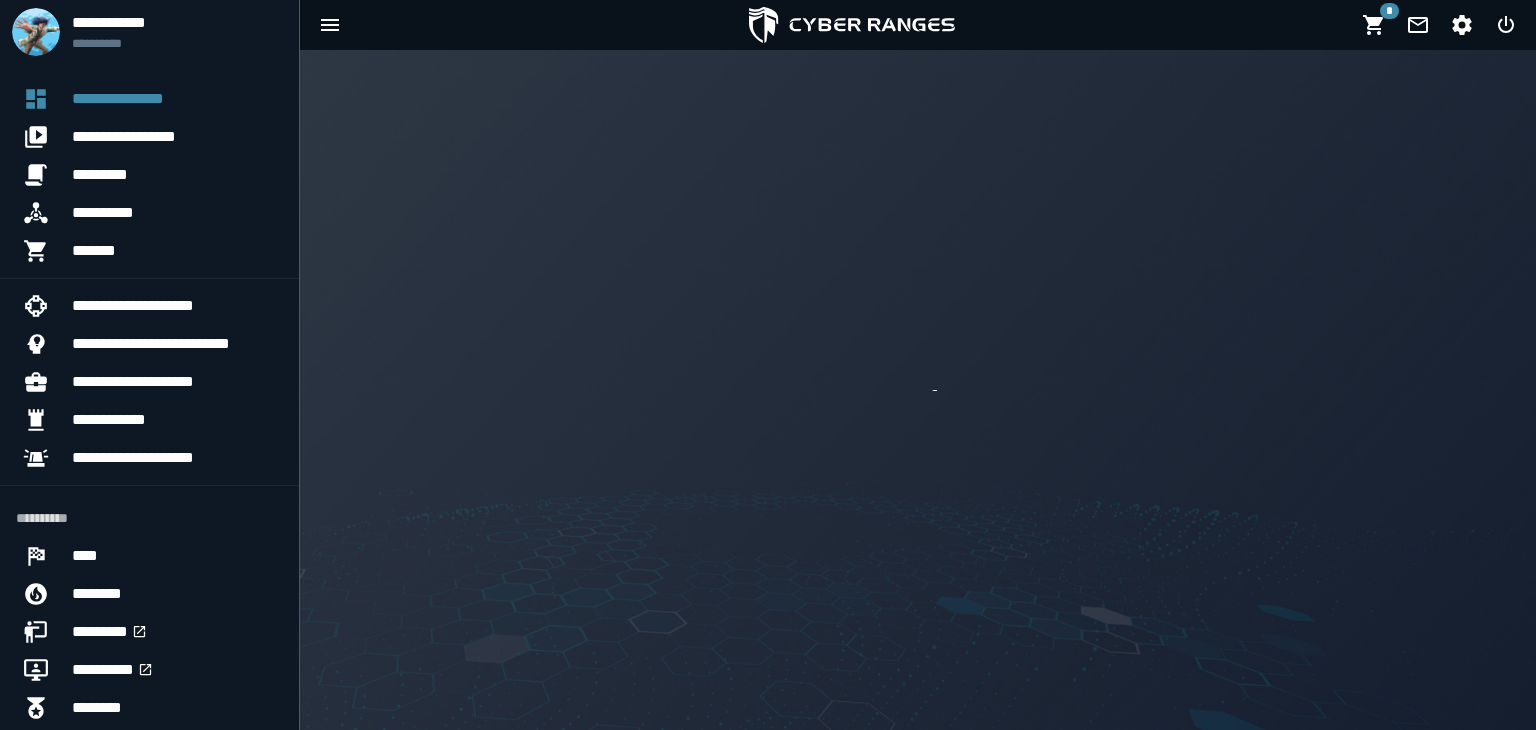 scroll, scrollTop: 0, scrollLeft: 0, axis: both 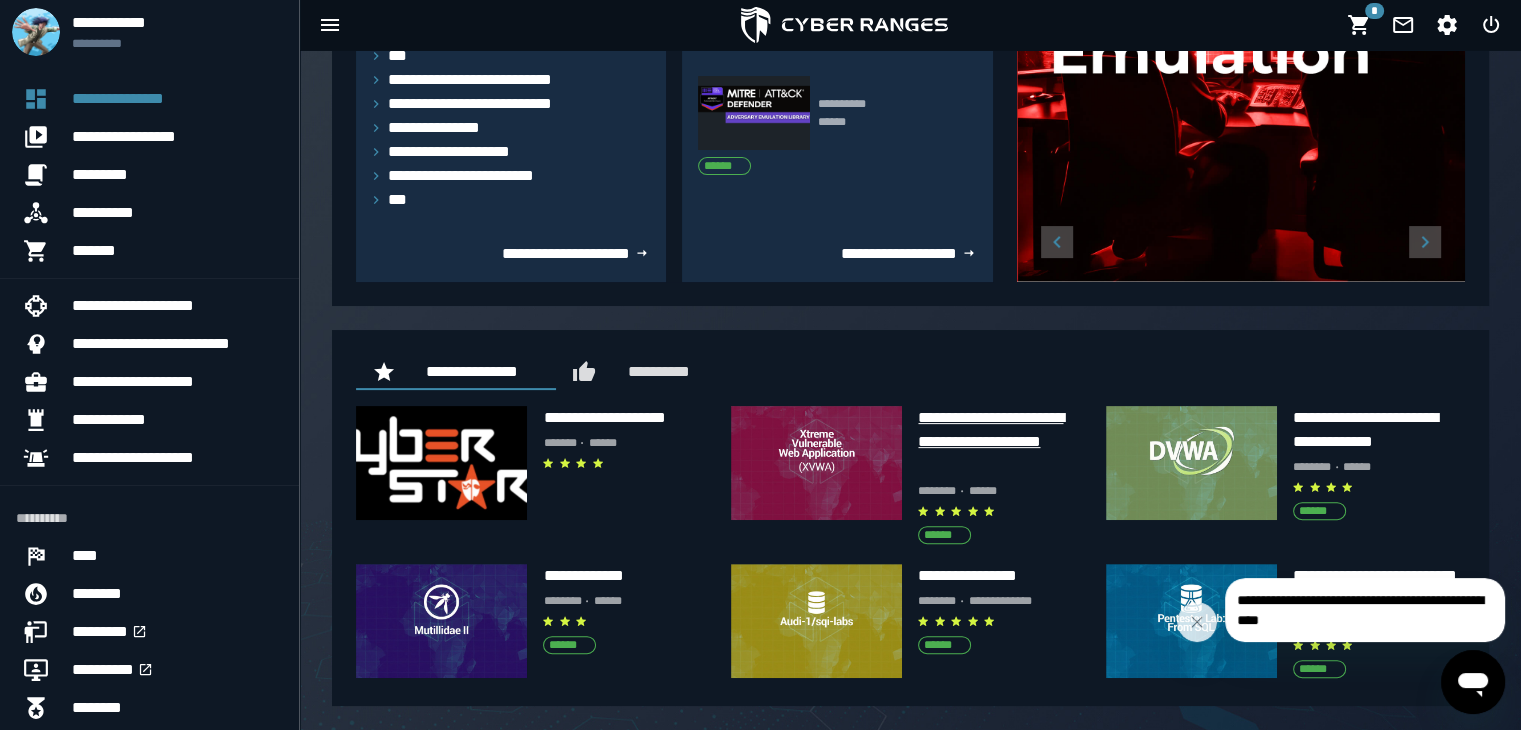 click on "**********" at bounding box center (990, 429) 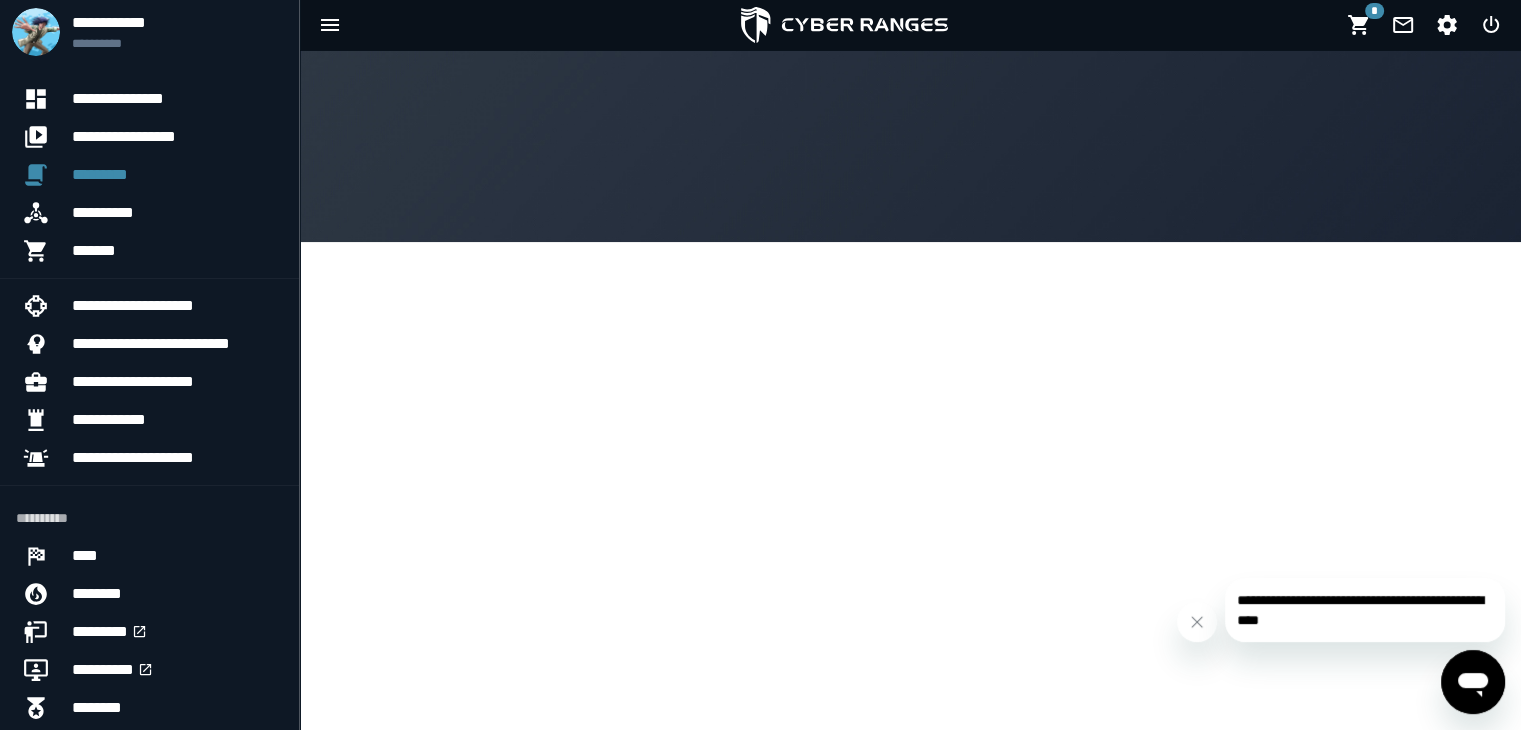 scroll, scrollTop: 0, scrollLeft: 0, axis: both 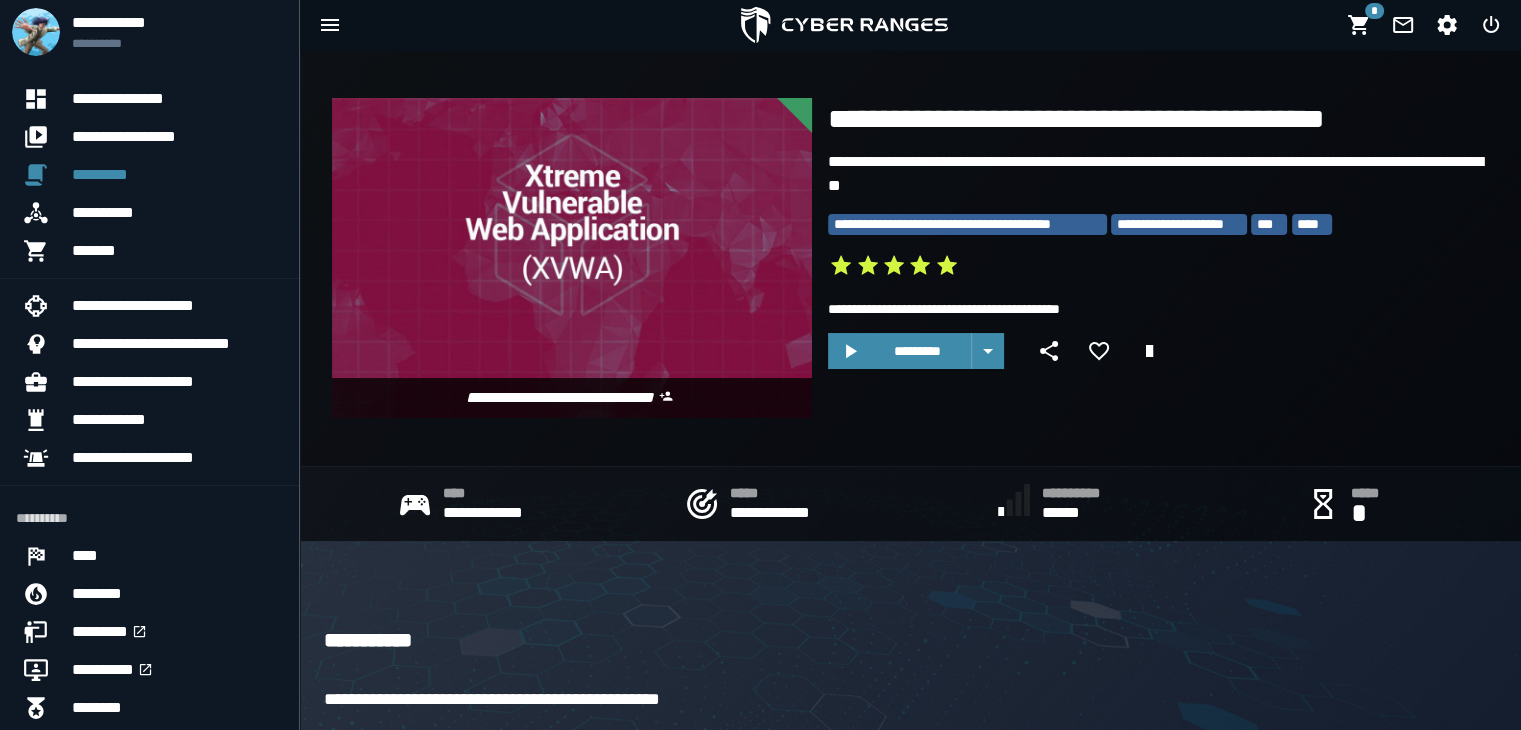 click on "**********" at bounding box center (1150, 250) 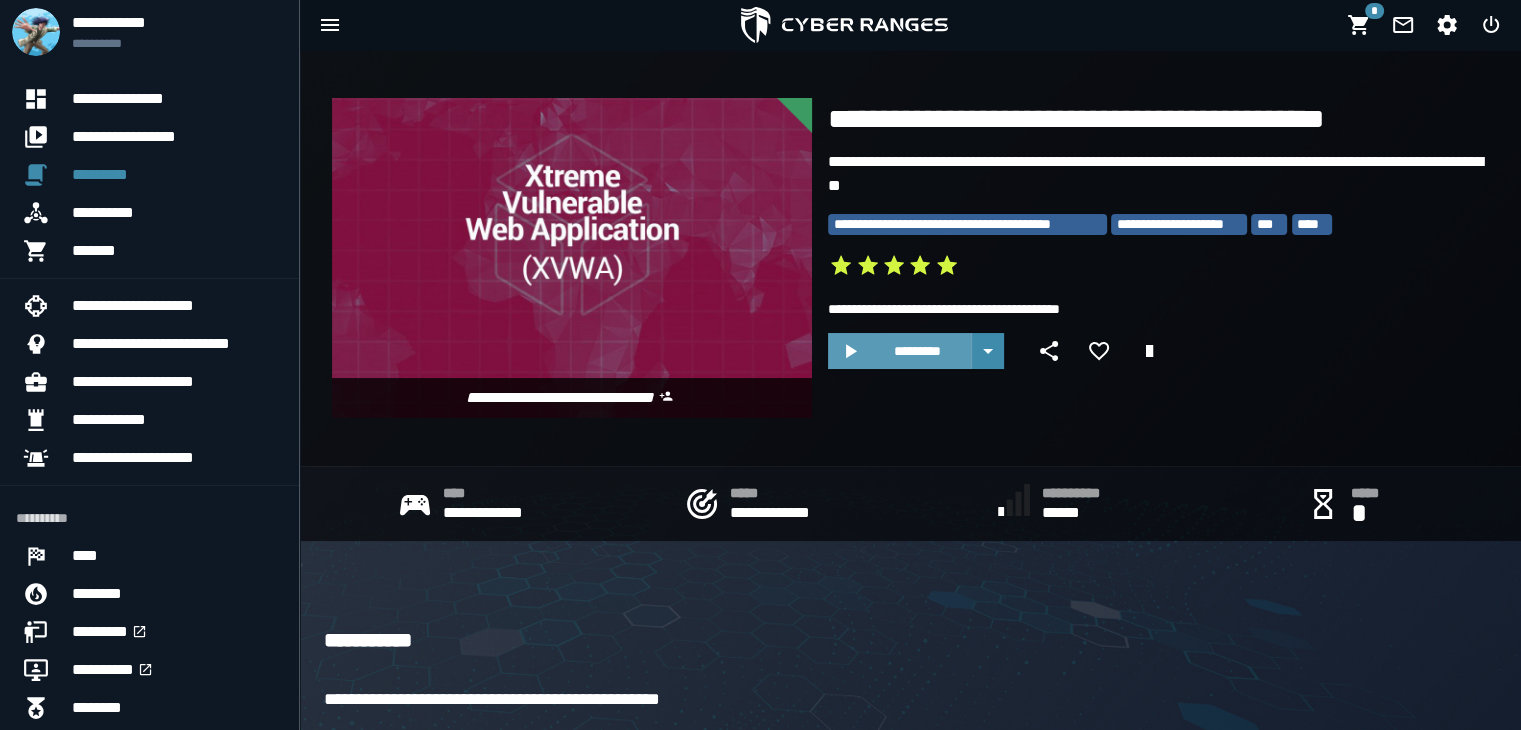 click on "*********" at bounding box center (917, 351) 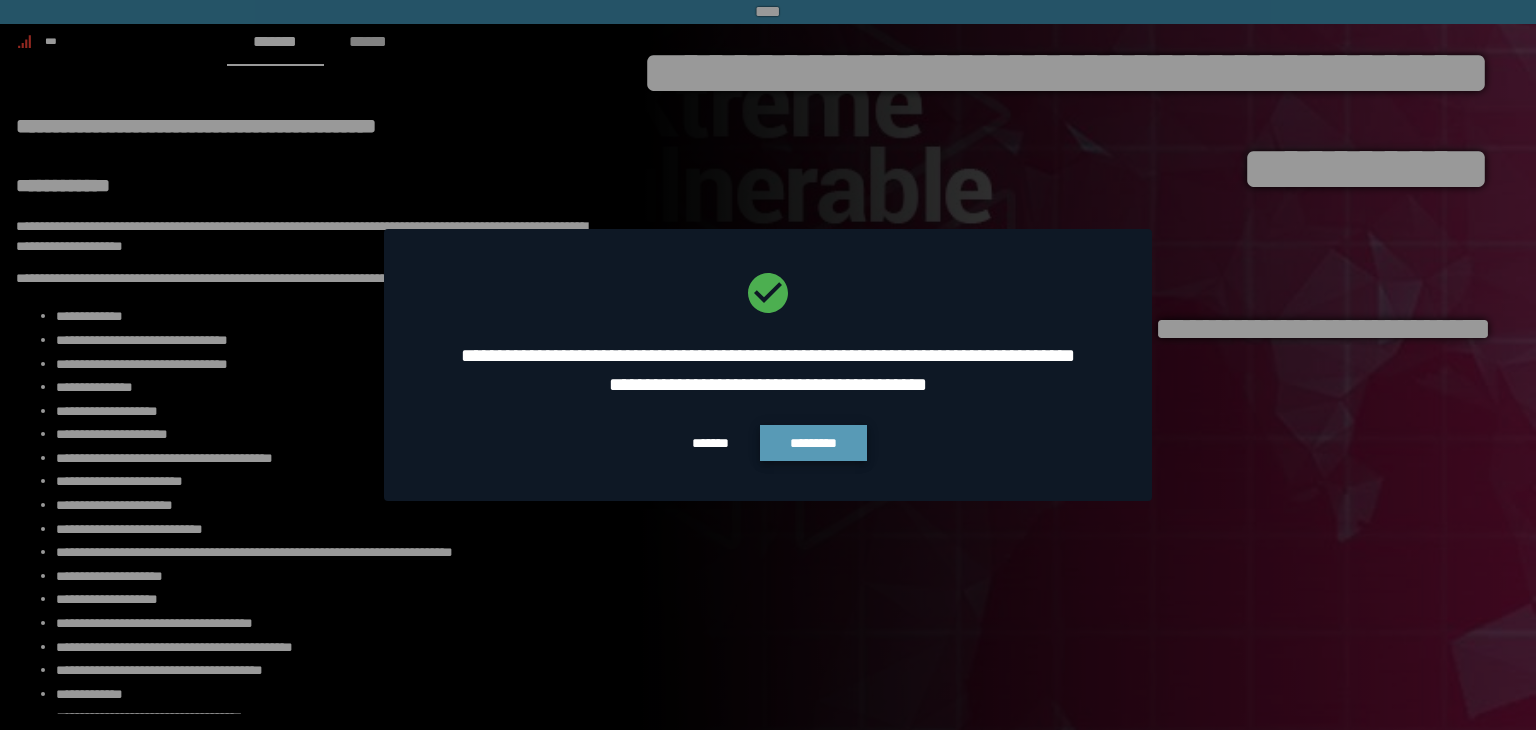 click on "*********" at bounding box center [813, 443] 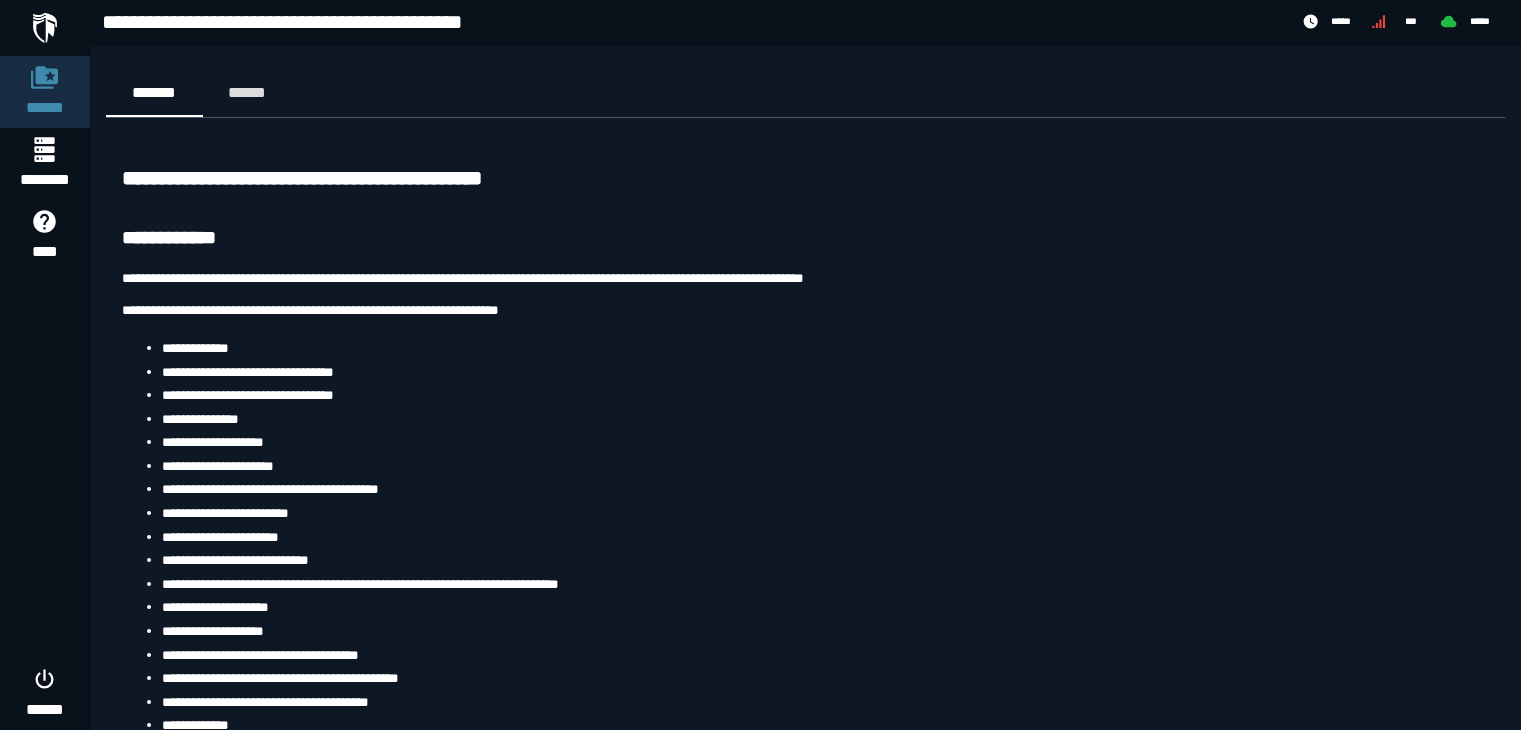 click on "**********" at bounding box center (195, 348) 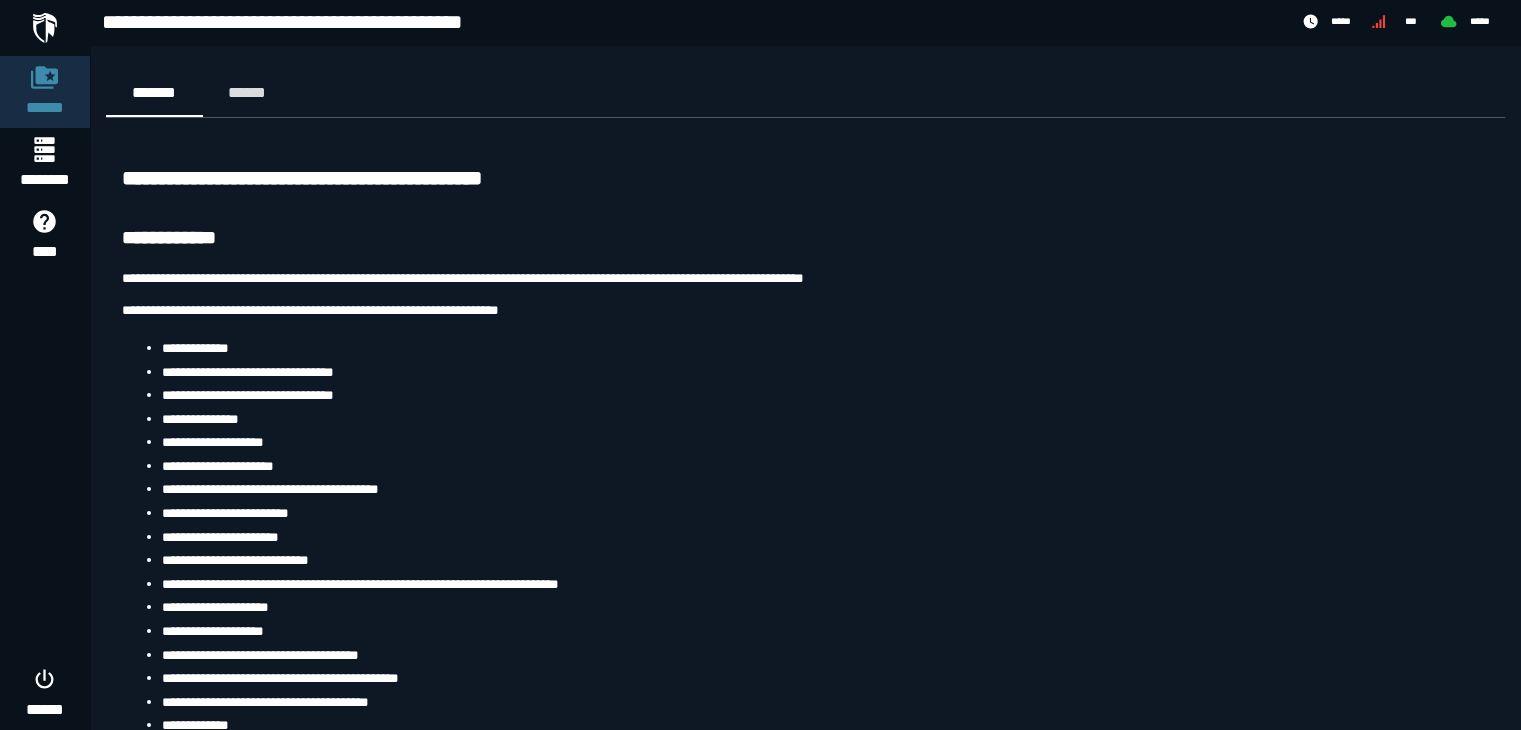 click on "**********" at bounding box center [805, 769] 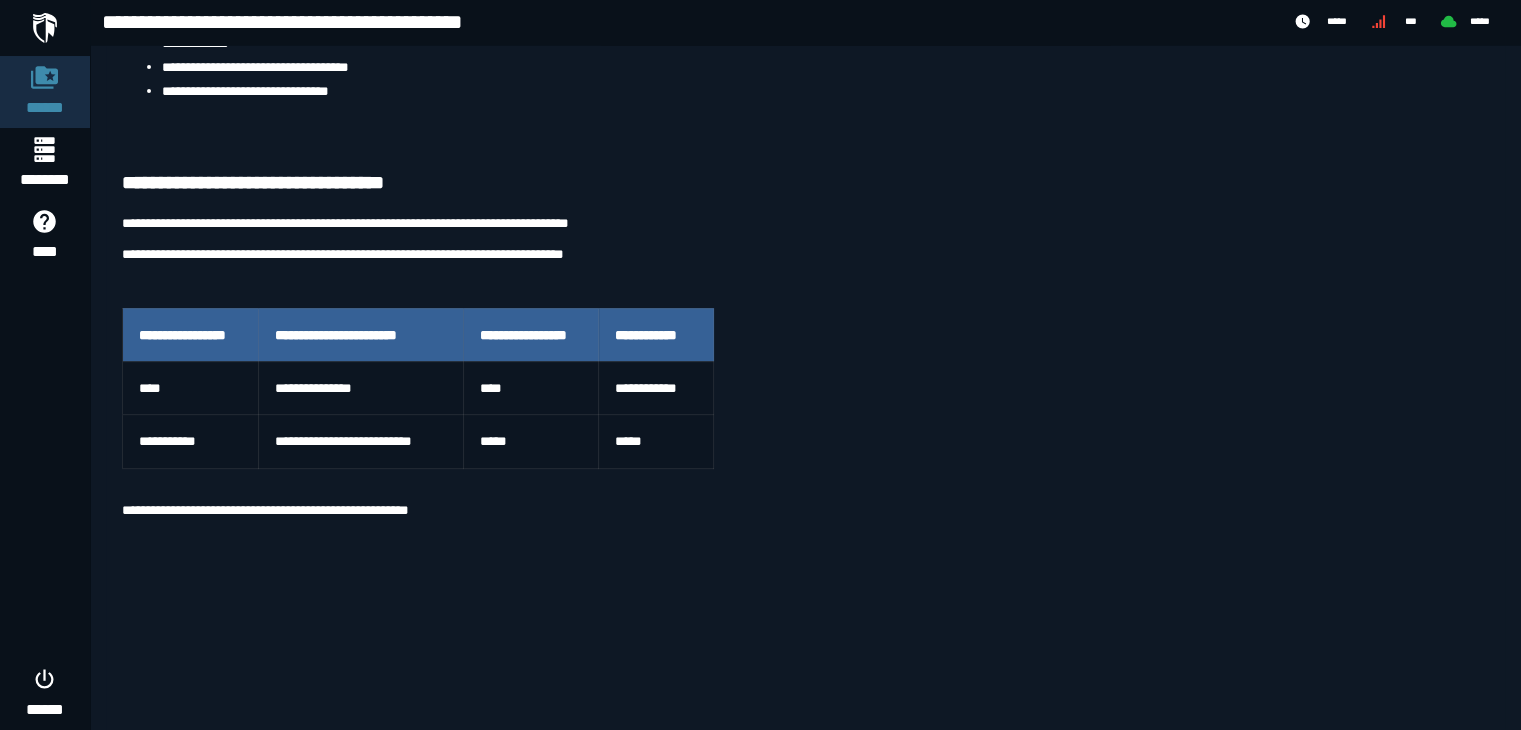 scroll, scrollTop: 701, scrollLeft: 0, axis: vertical 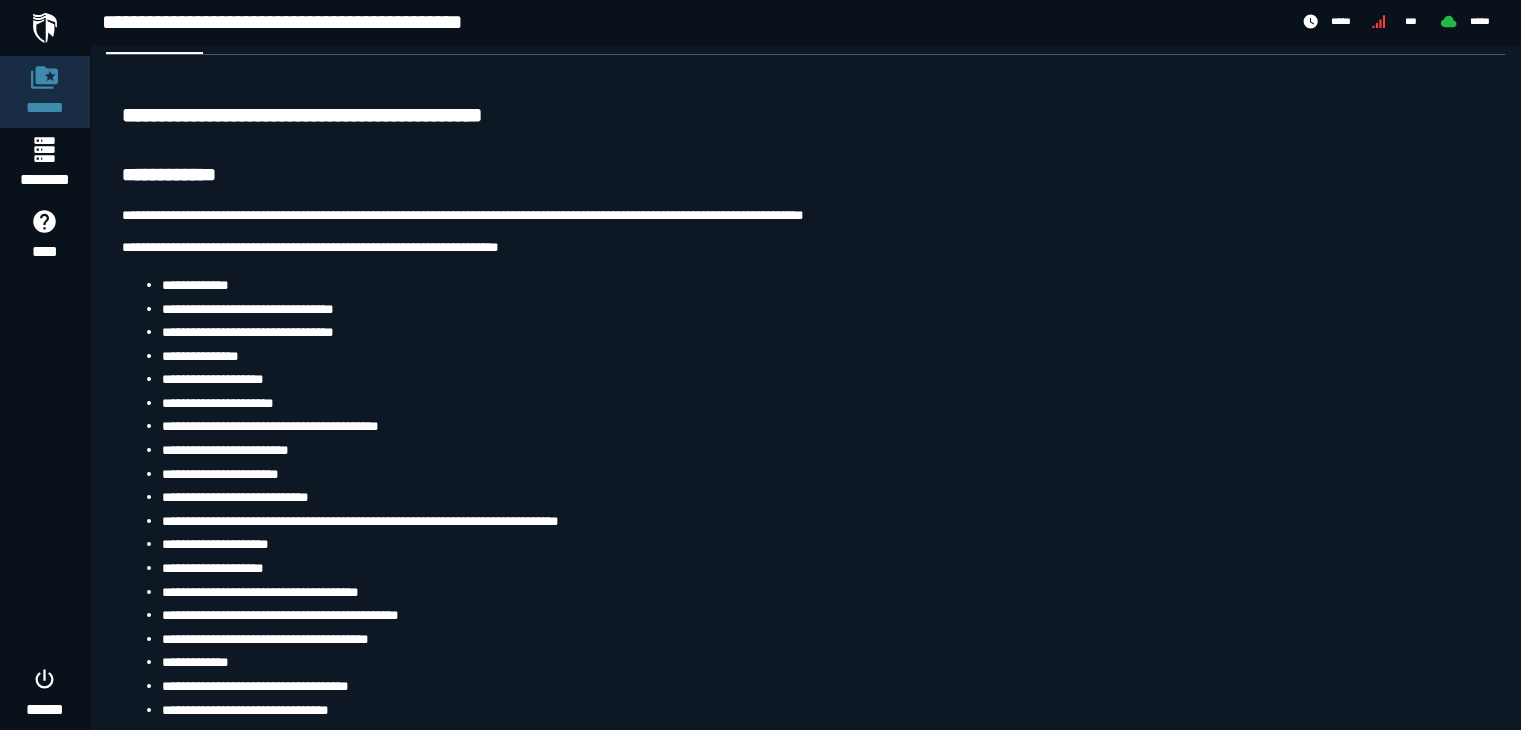 click on "**********" at bounding box center [195, 285] 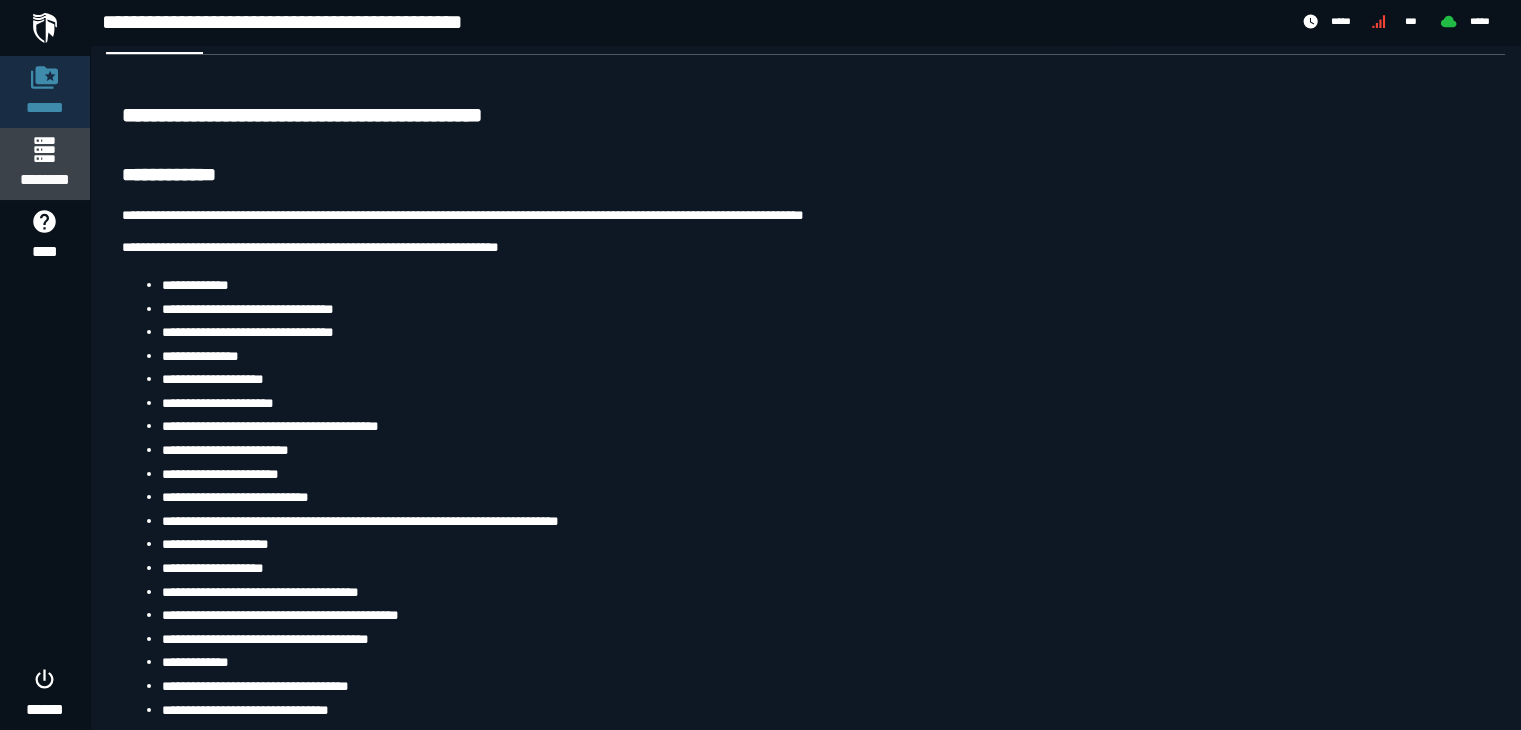 click on "********" 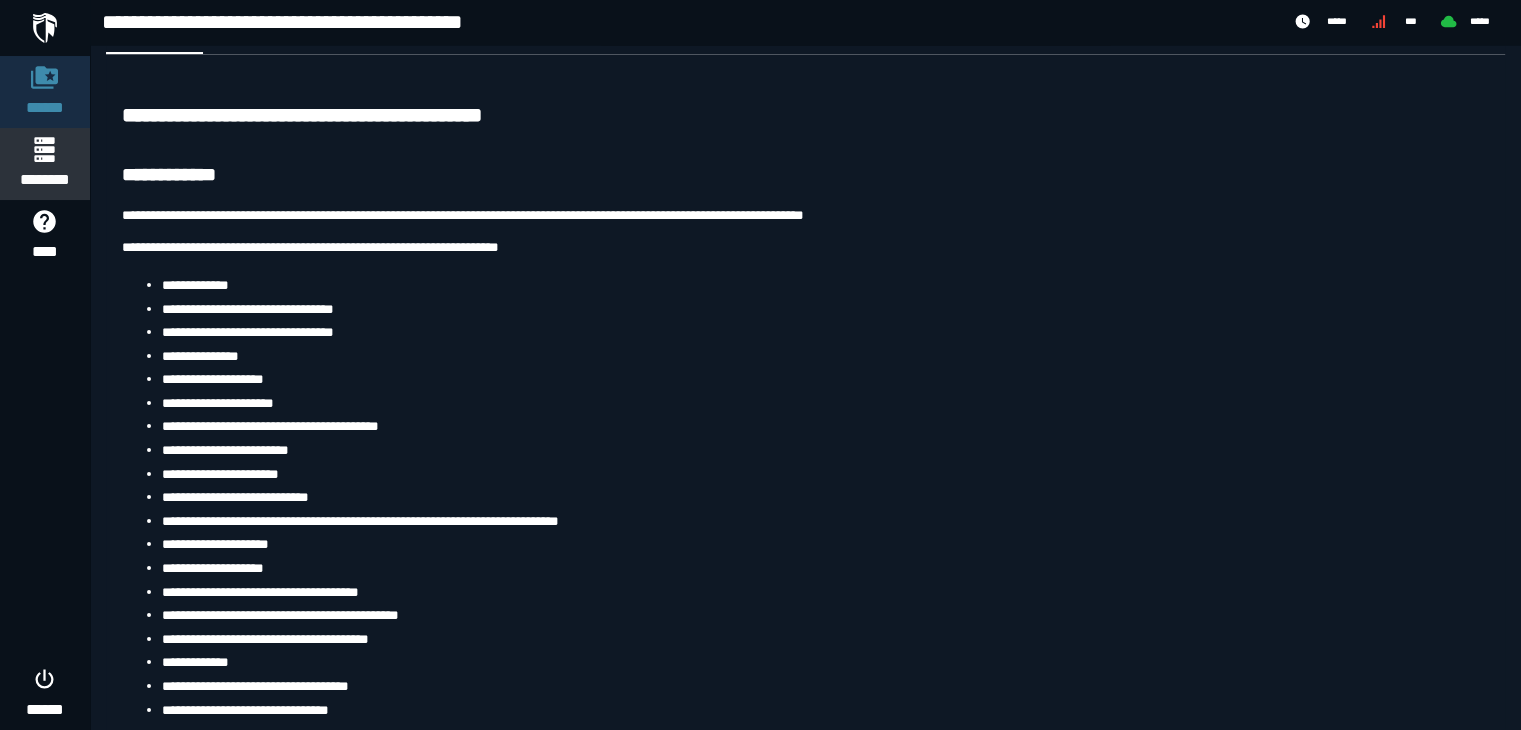 scroll, scrollTop: 0, scrollLeft: 0, axis: both 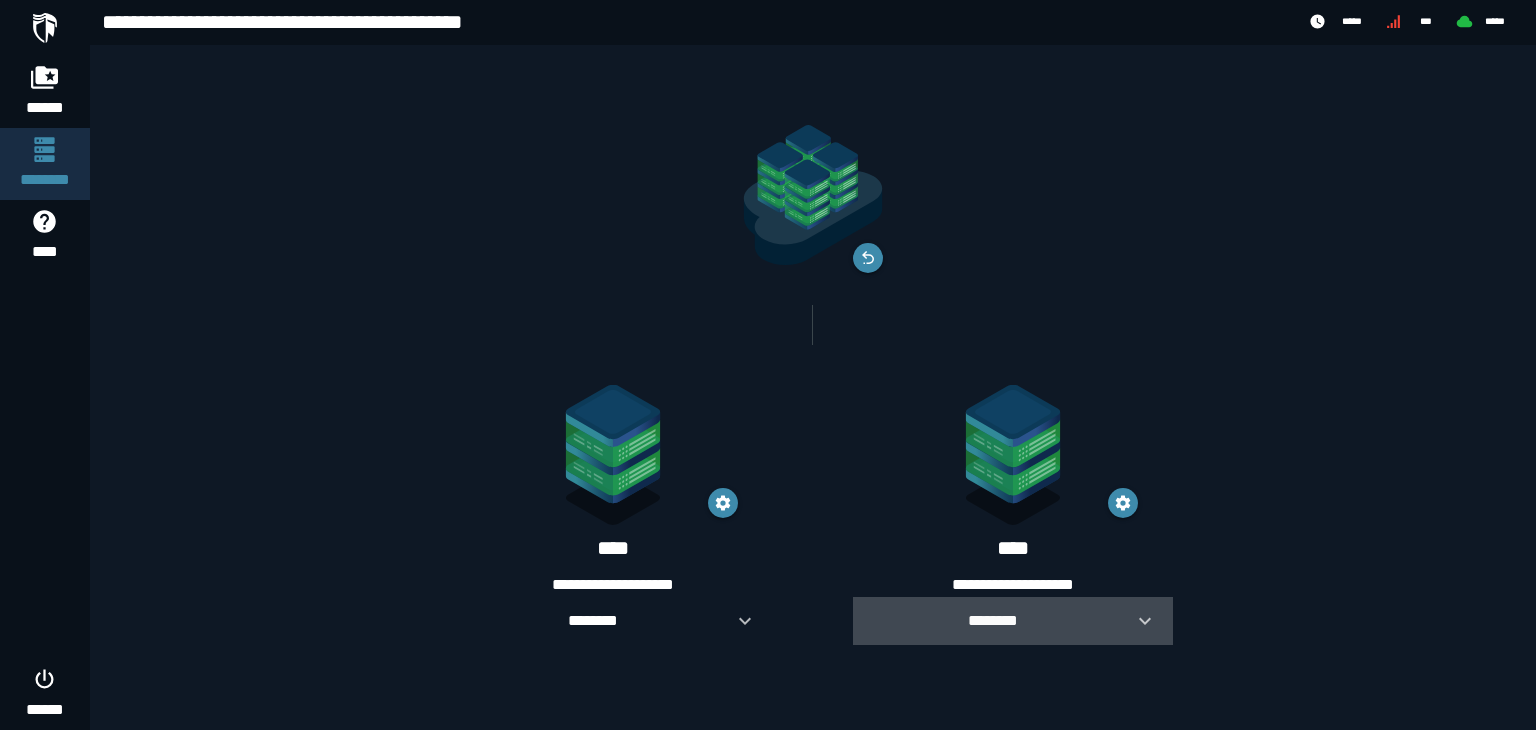 click 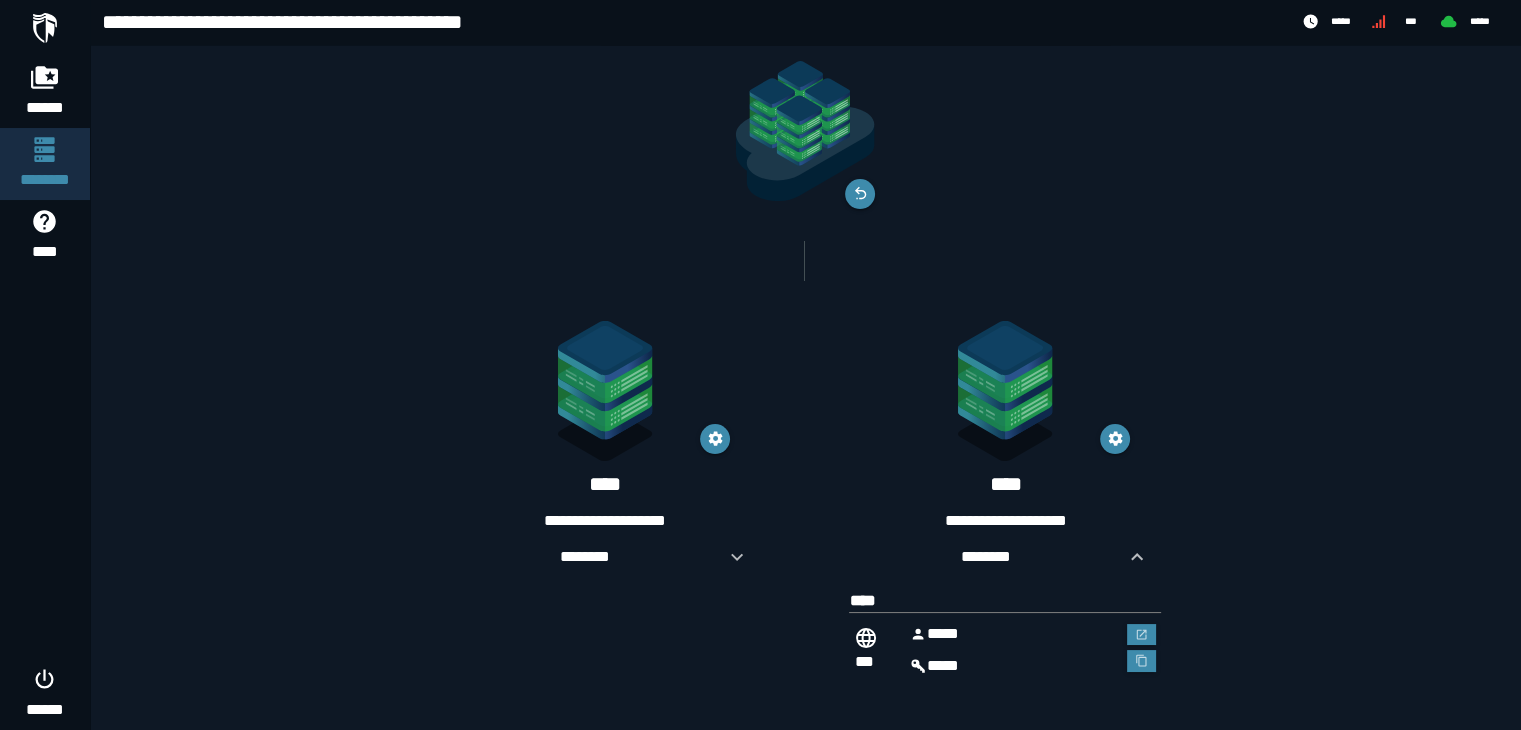 scroll, scrollTop: 70, scrollLeft: 0, axis: vertical 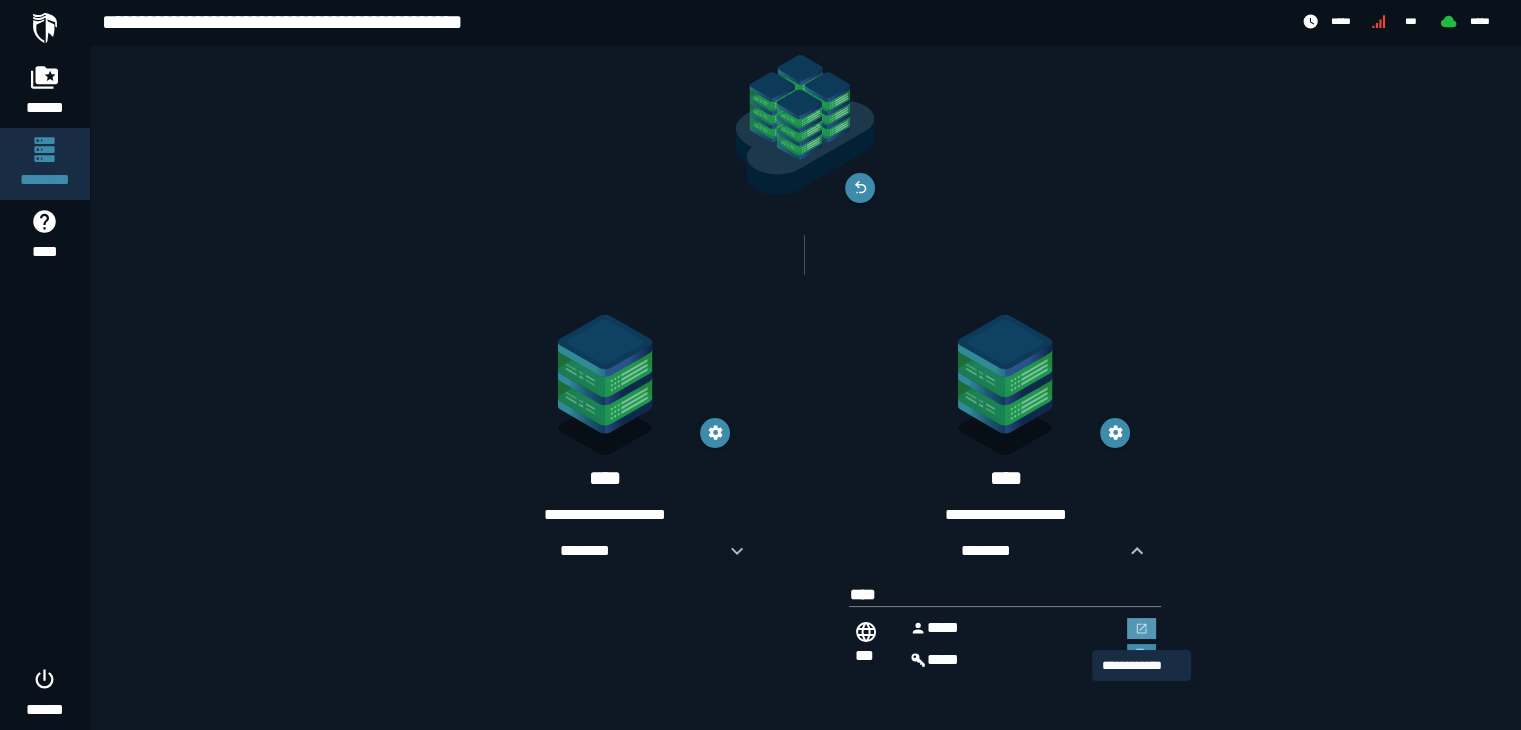 click 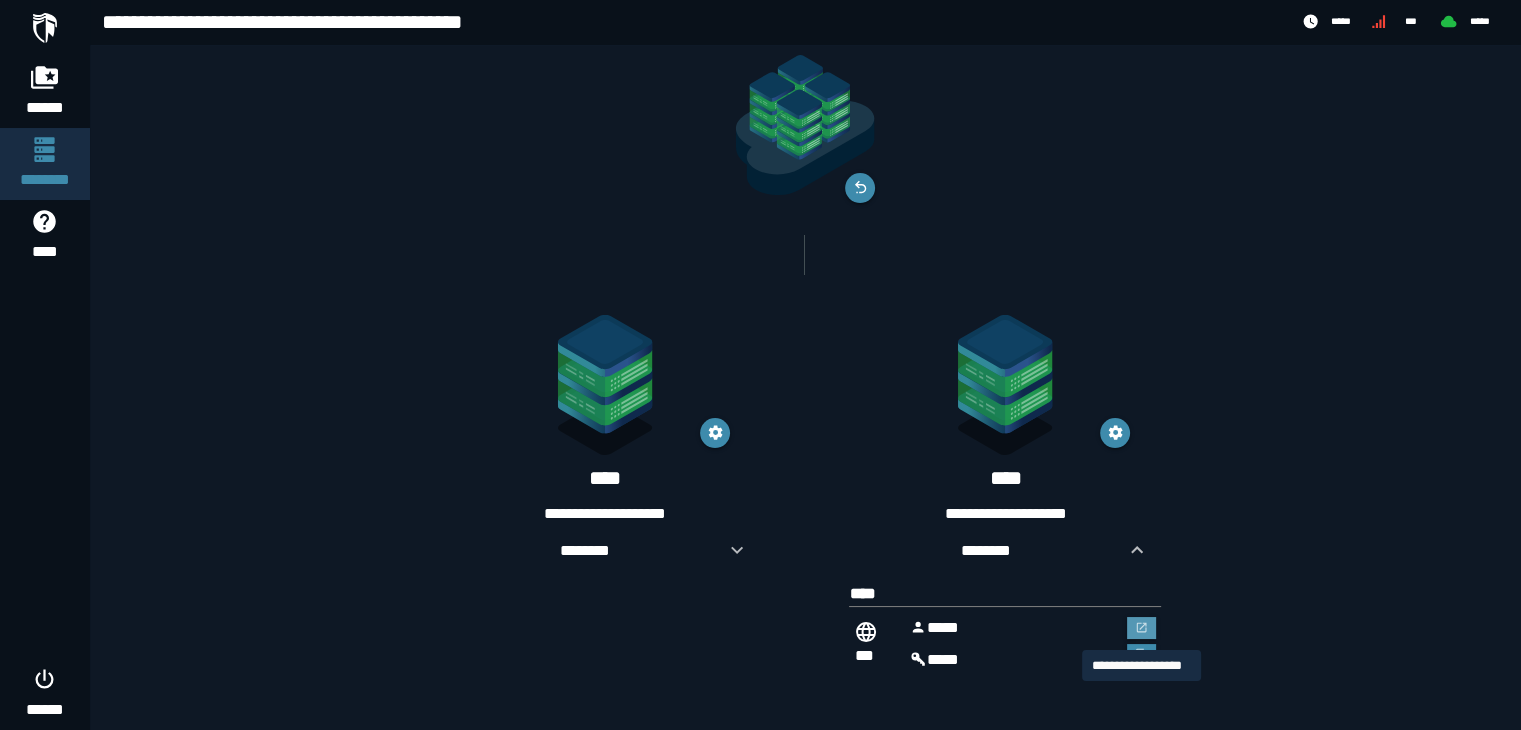 scroll, scrollTop: 0, scrollLeft: 0, axis: both 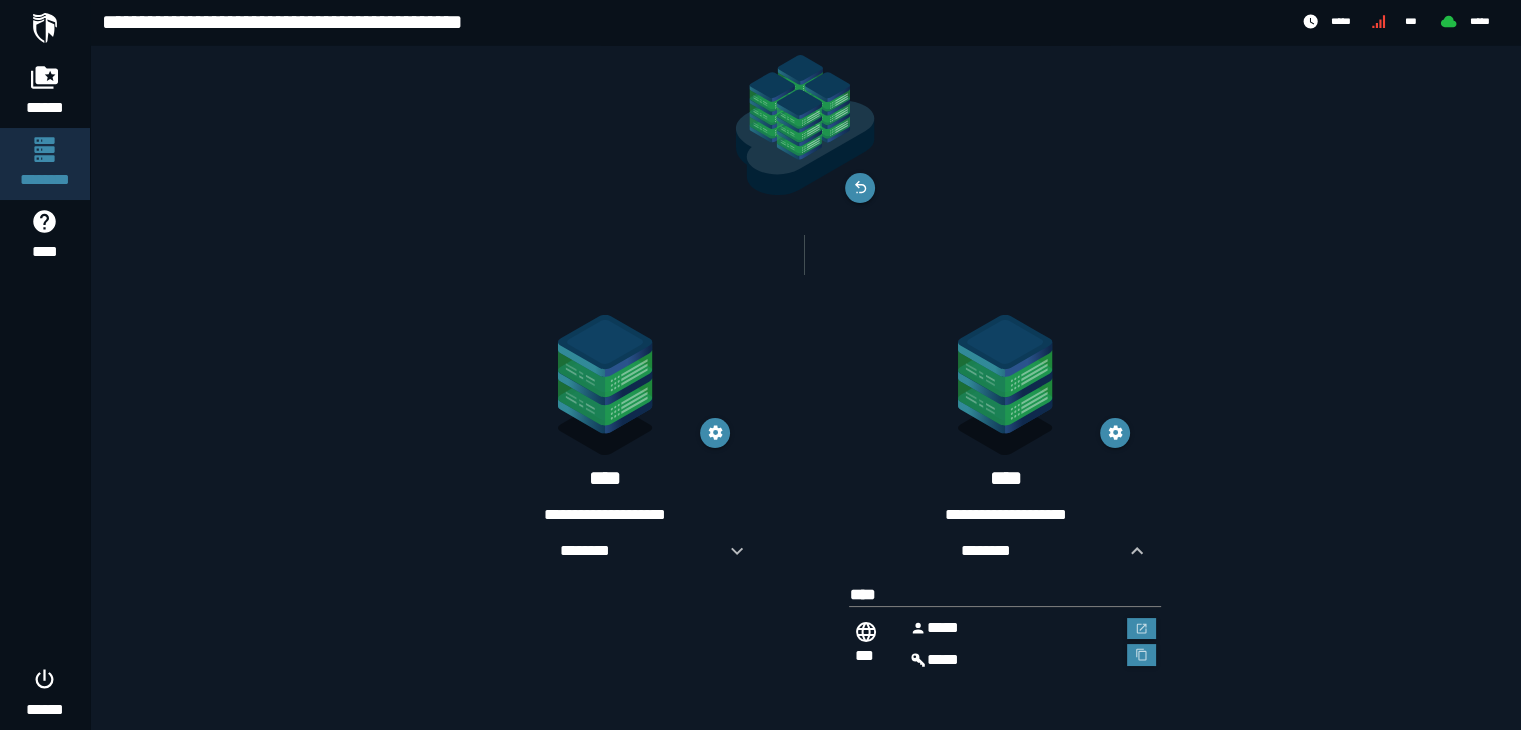 click 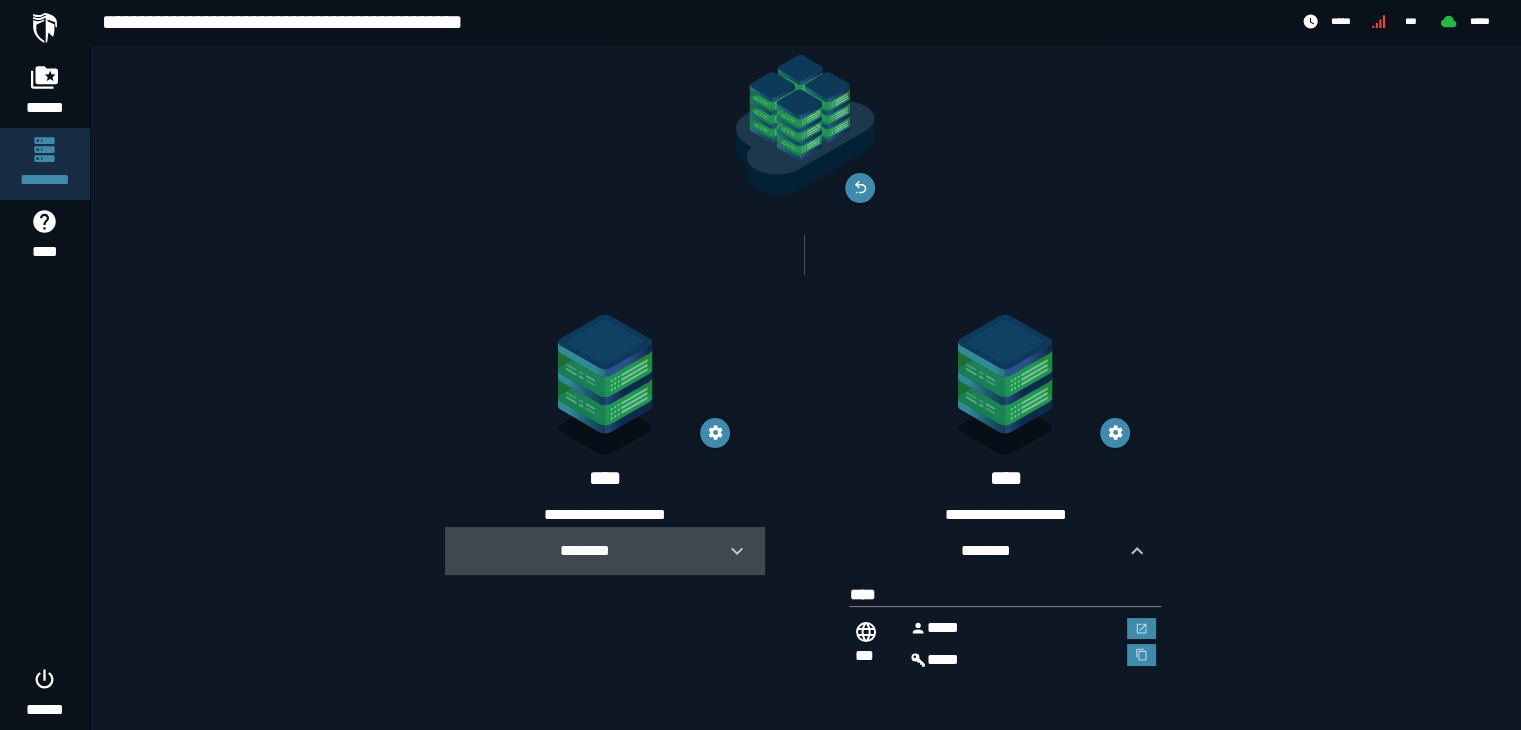 click at bounding box center (729, 551) 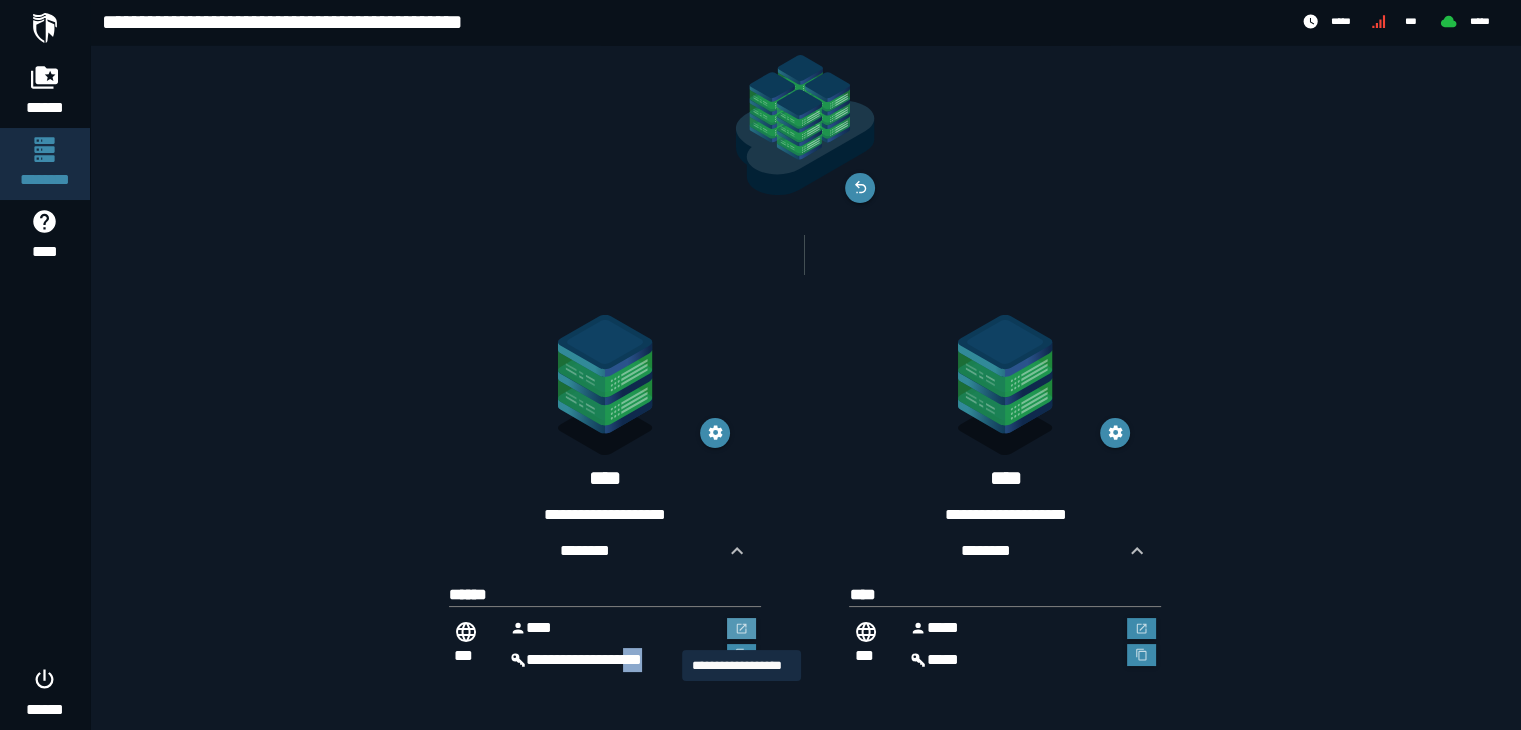 drag, startPoint x: 637, startPoint y: 659, endPoint x: 736, endPoint y: 618, distance: 107.15409 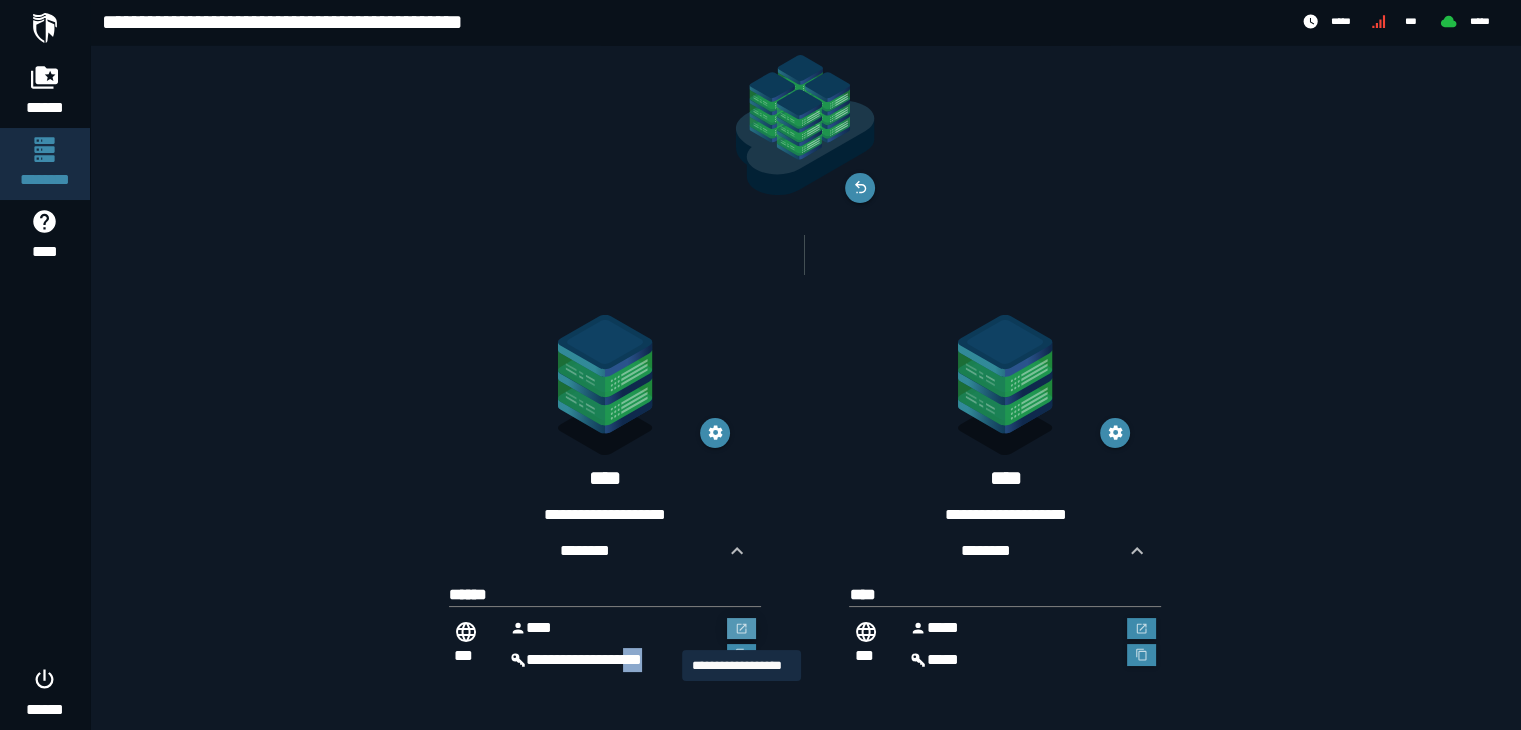 click 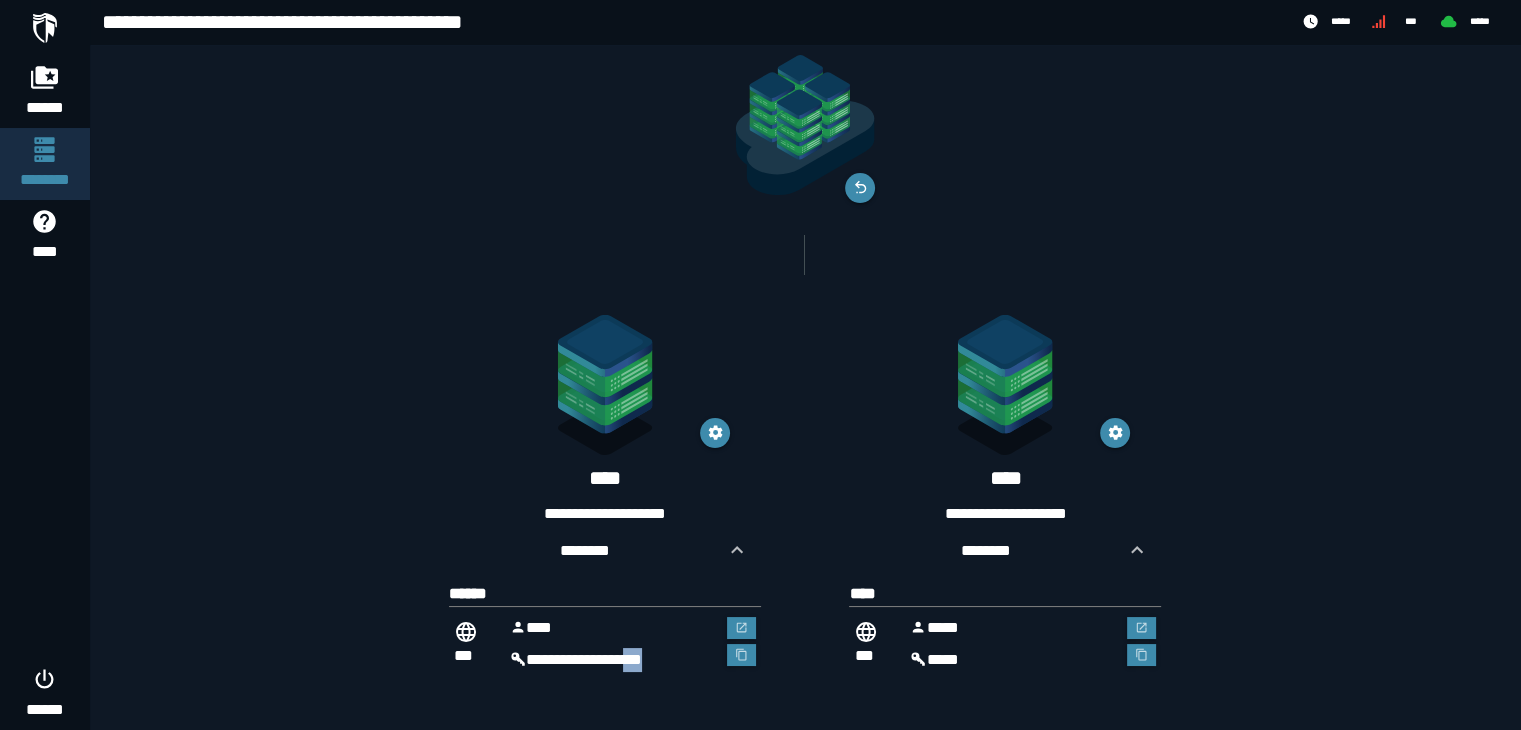 scroll, scrollTop: 70, scrollLeft: 0, axis: vertical 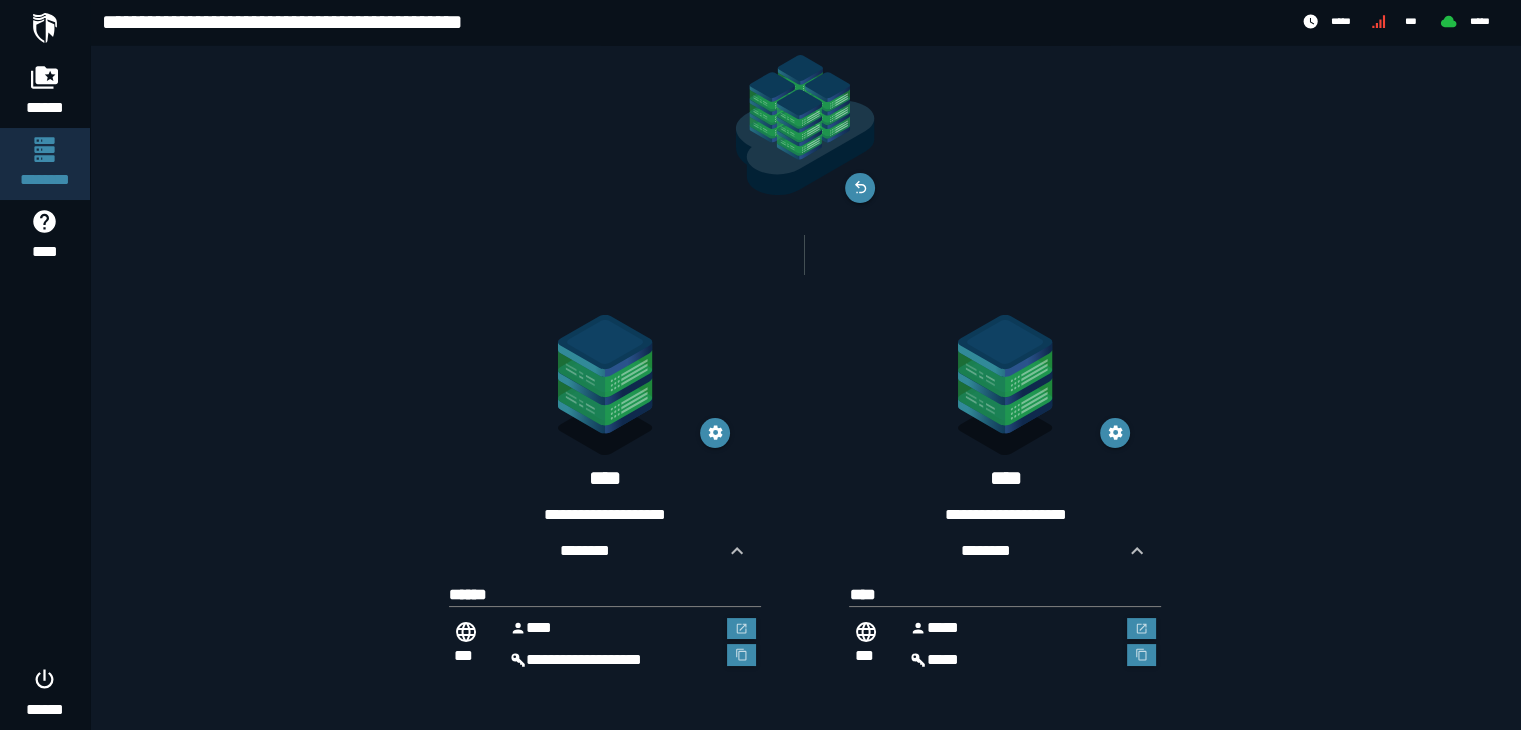 click 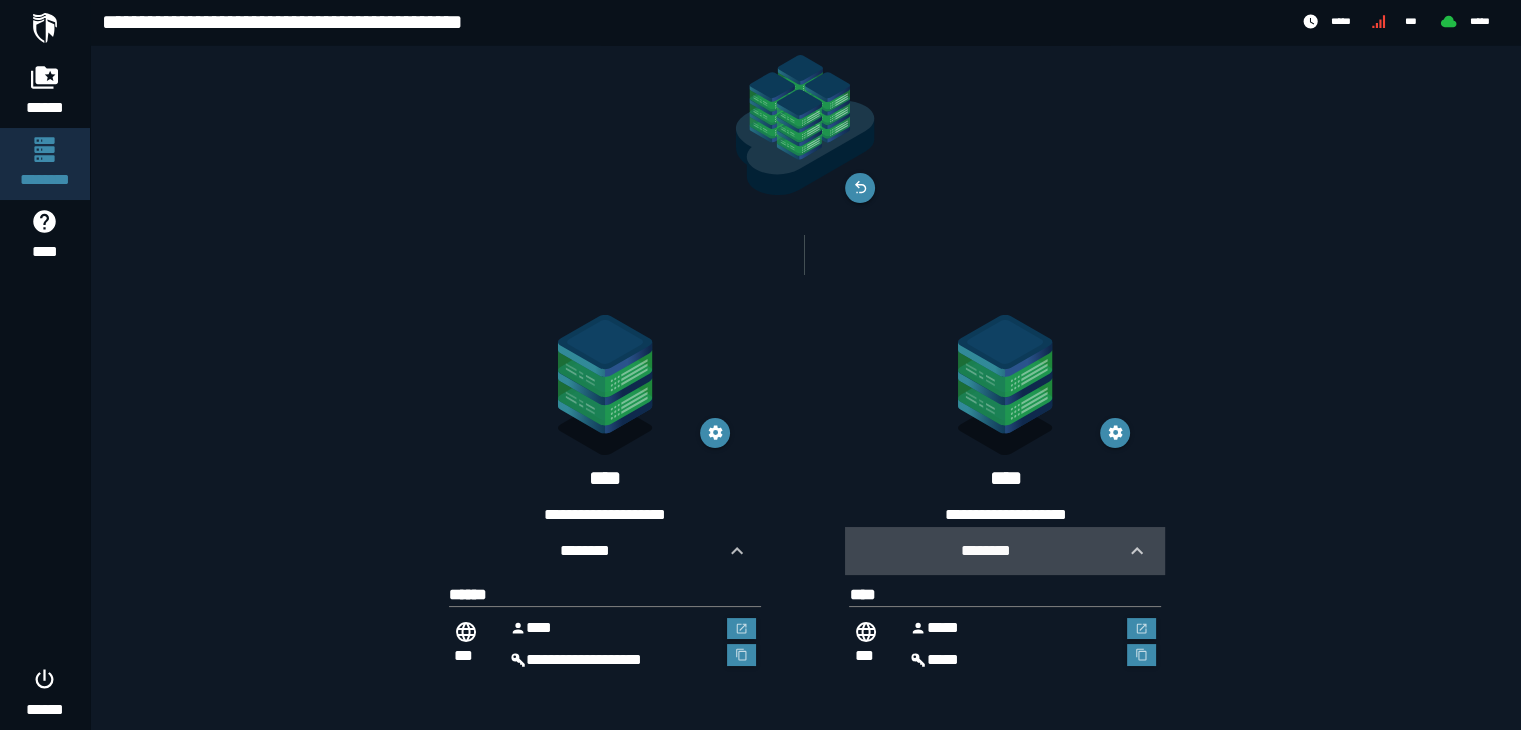 click 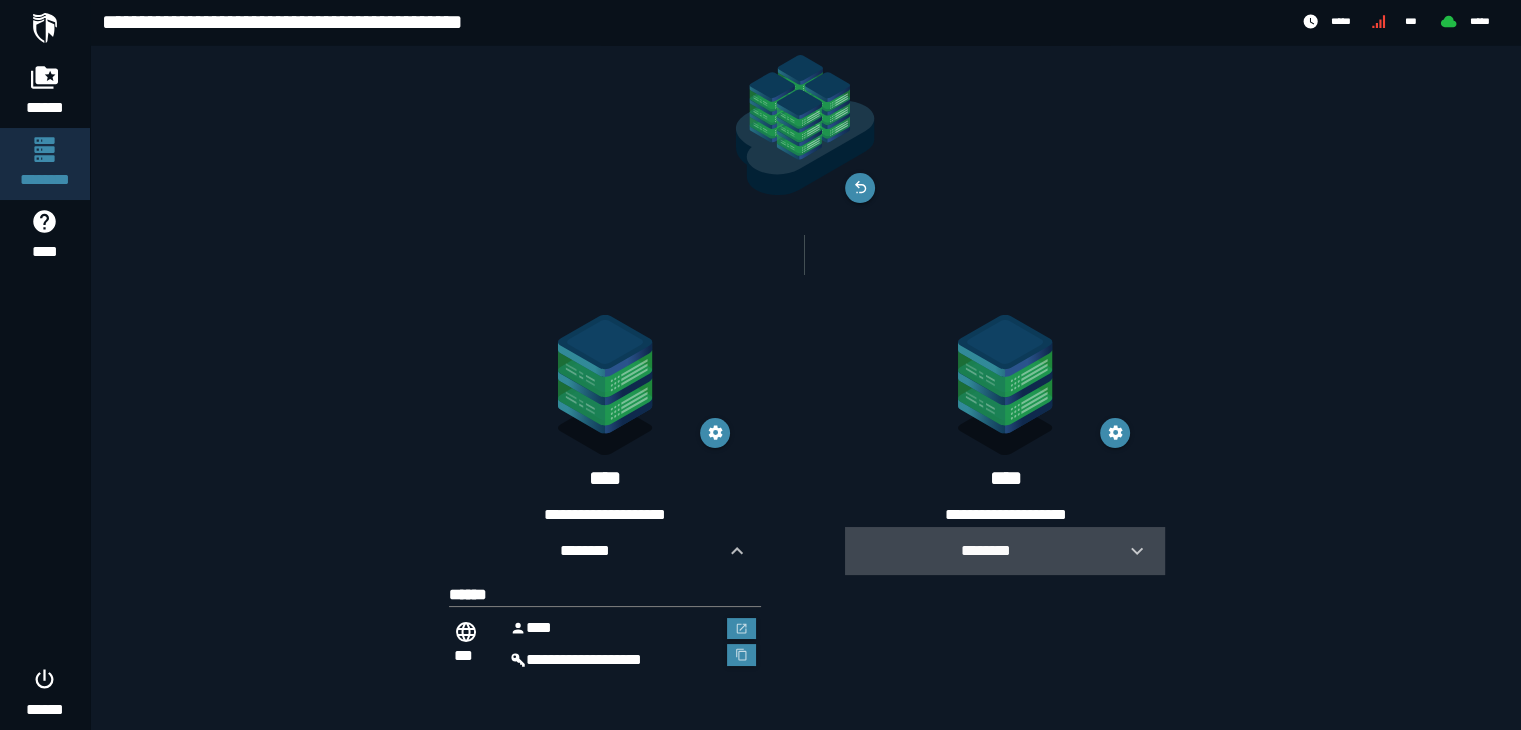 click 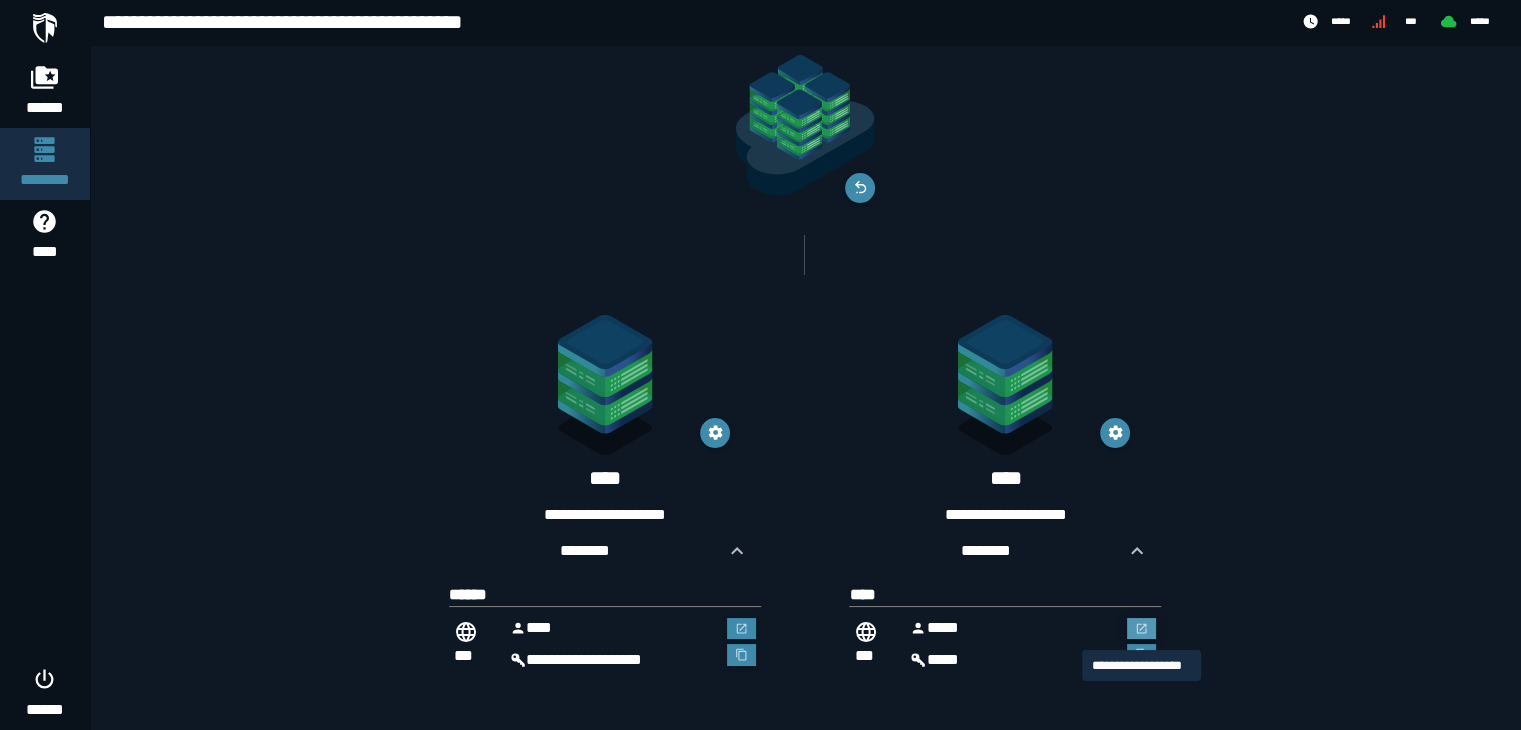 click 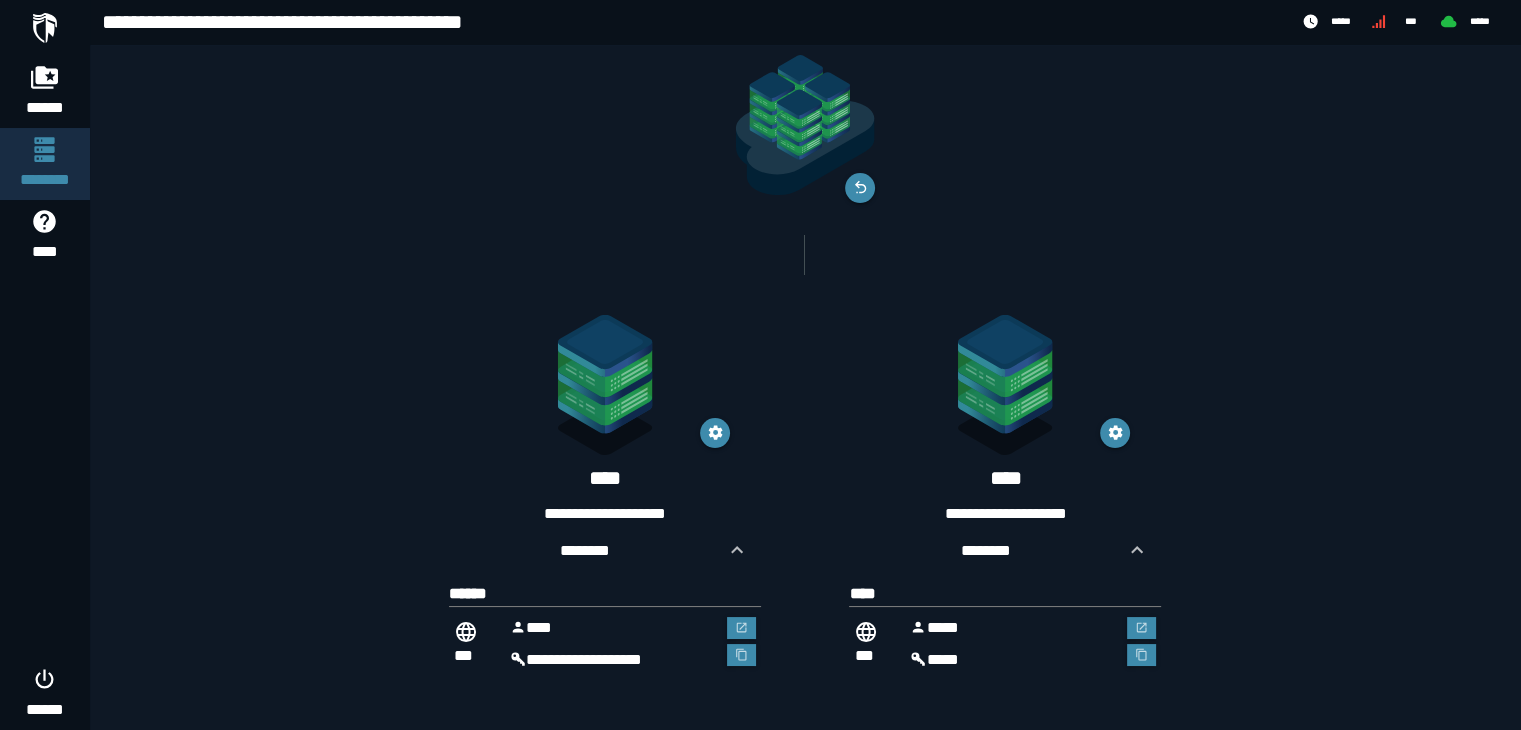 scroll, scrollTop: 70, scrollLeft: 0, axis: vertical 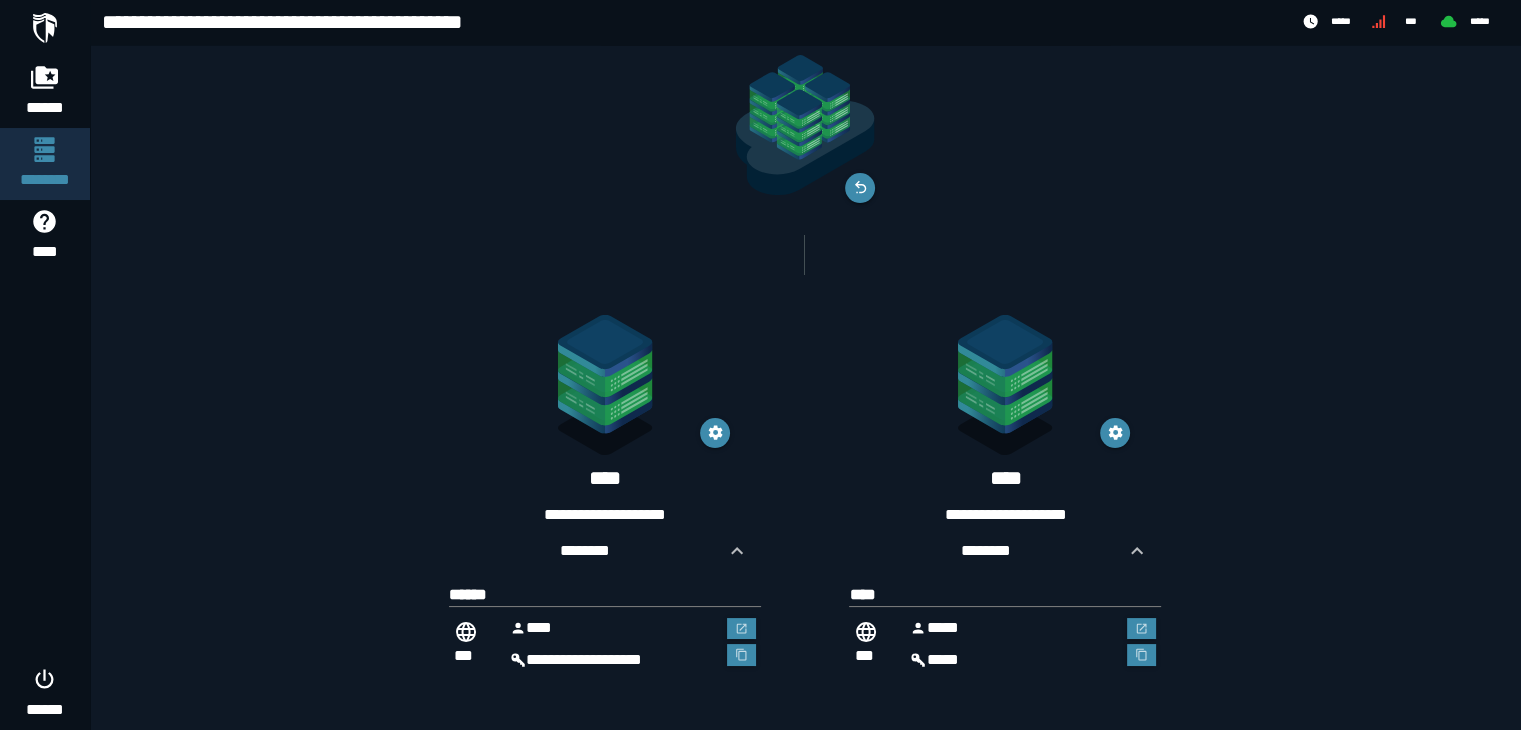 click on "**********" at bounding box center (1005, 514) 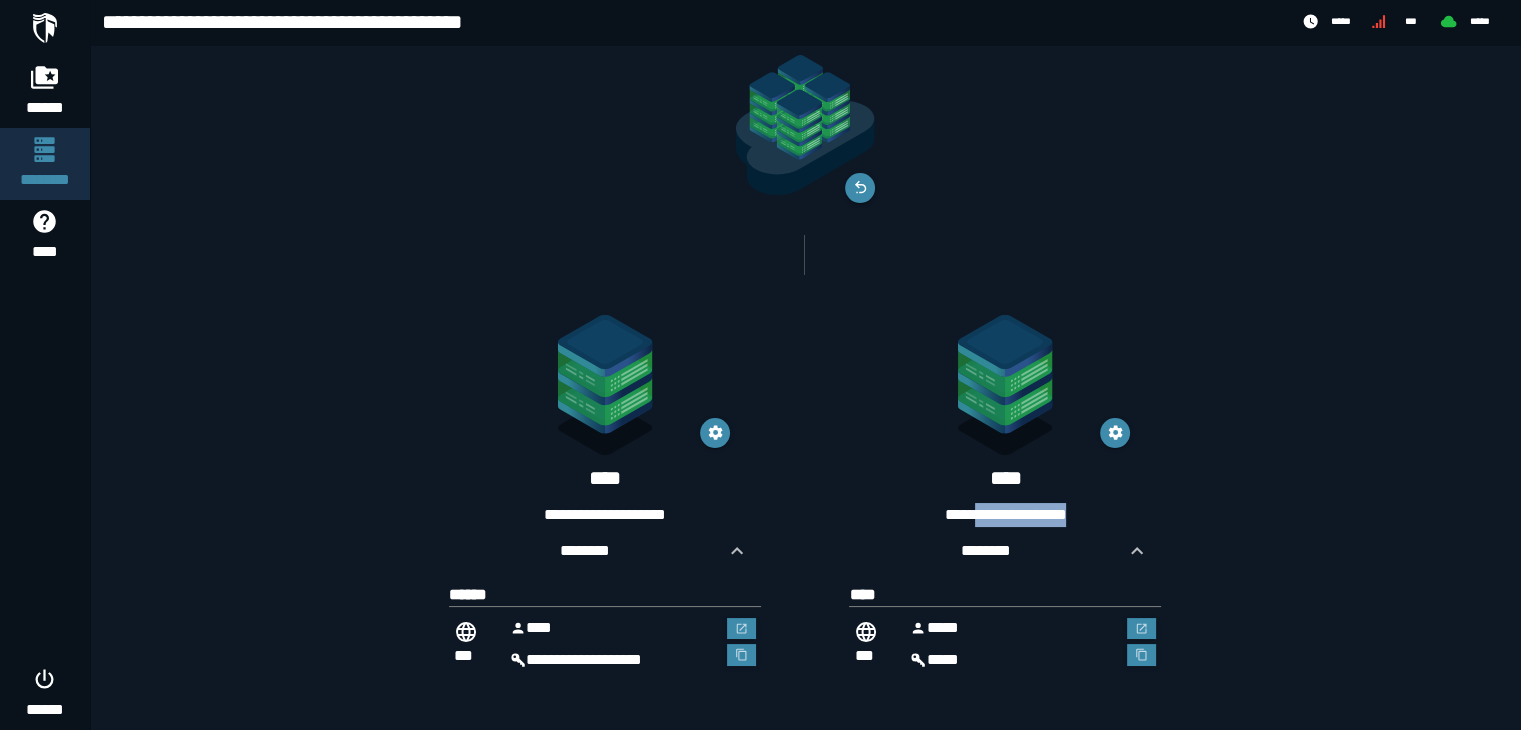 click on "**********" at bounding box center [1005, 514] 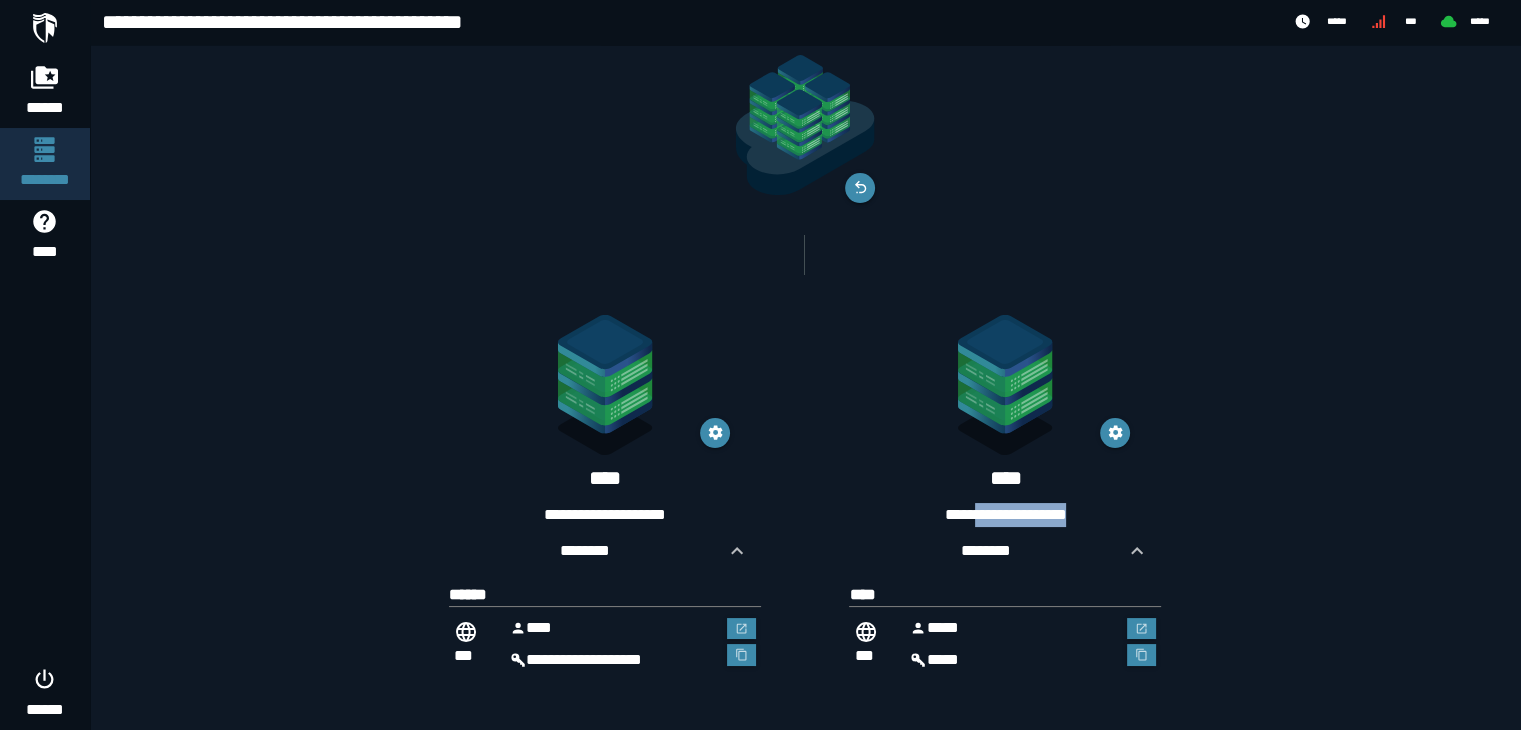 copy on "**********" 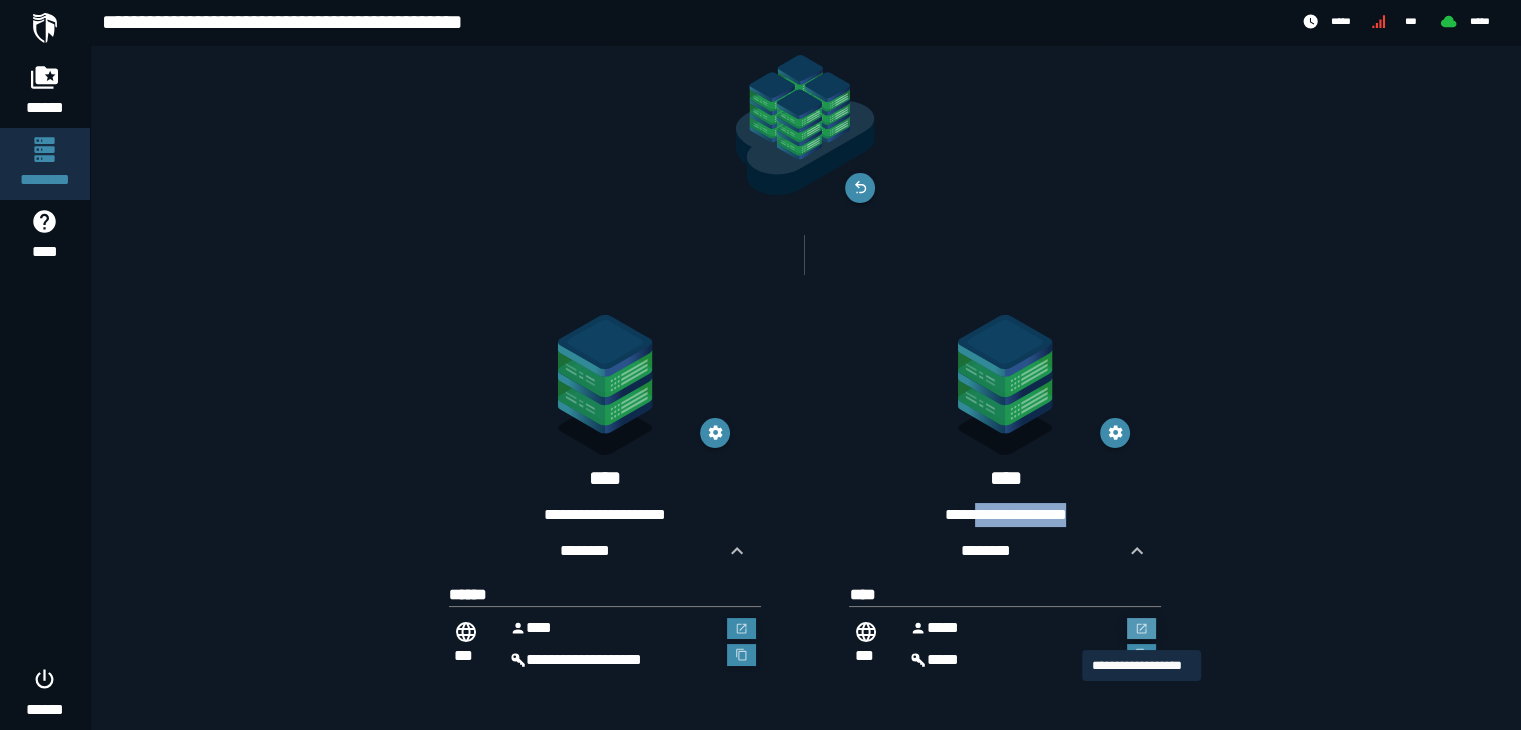 click 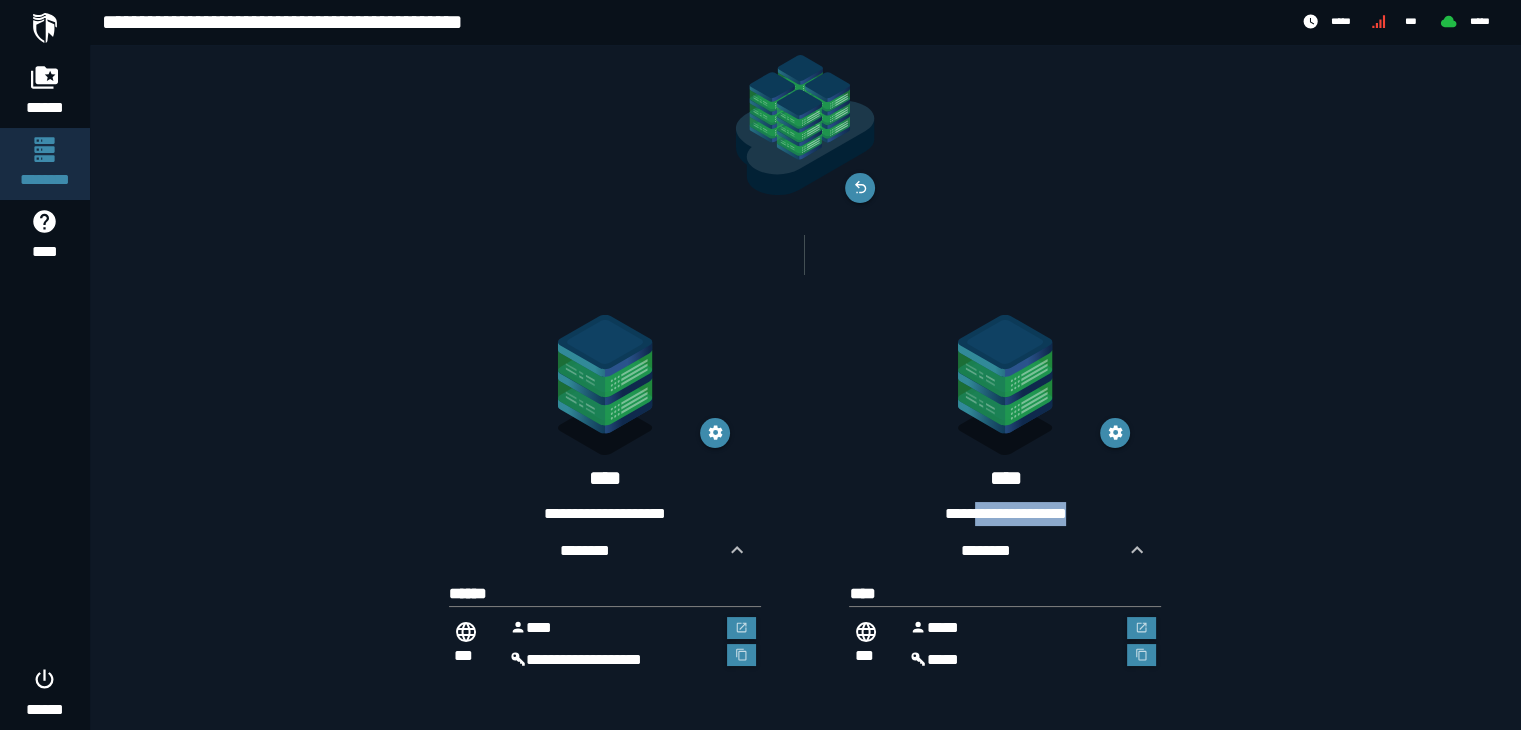 scroll, scrollTop: 70, scrollLeft: 0, axis: vertical 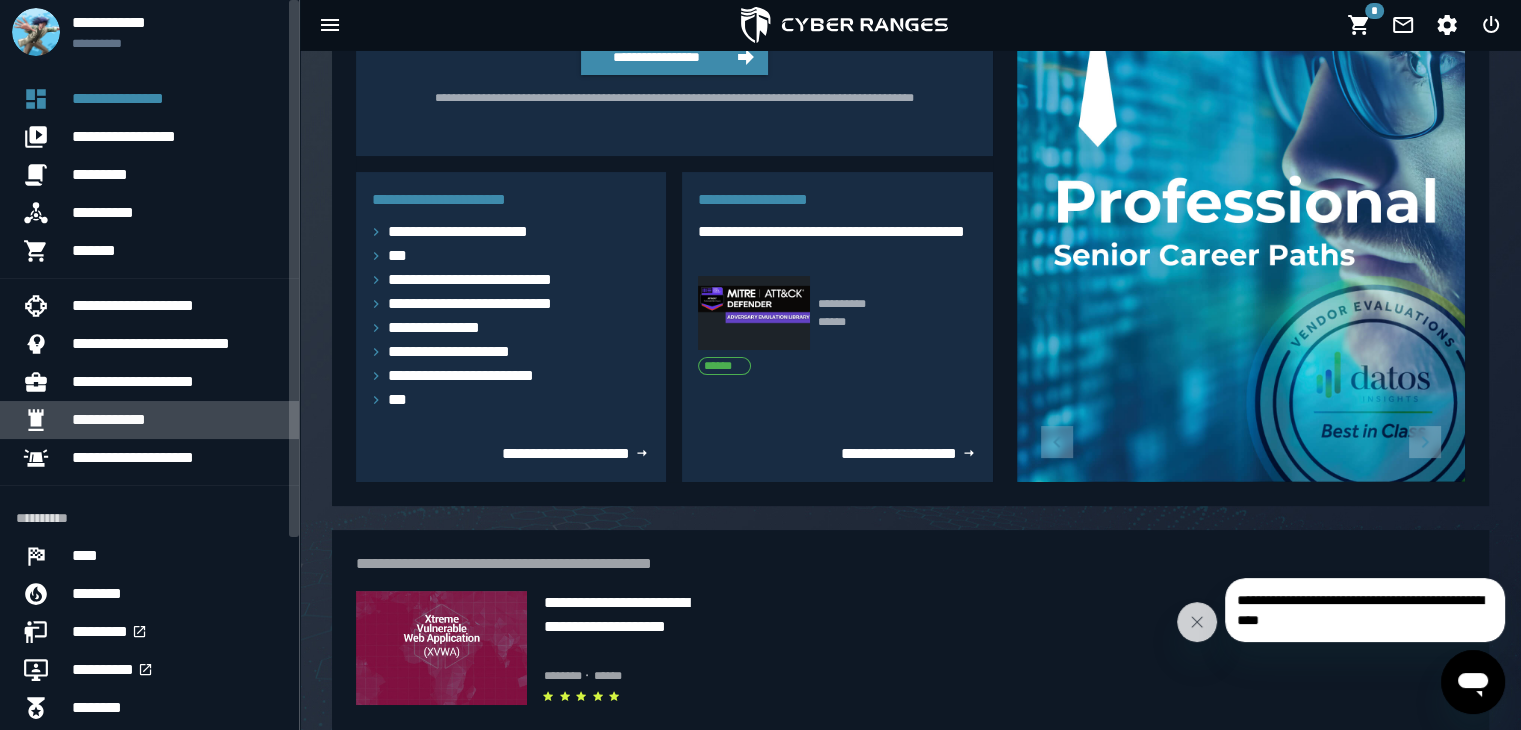 click on "**********" at bounding box center (109, 419) 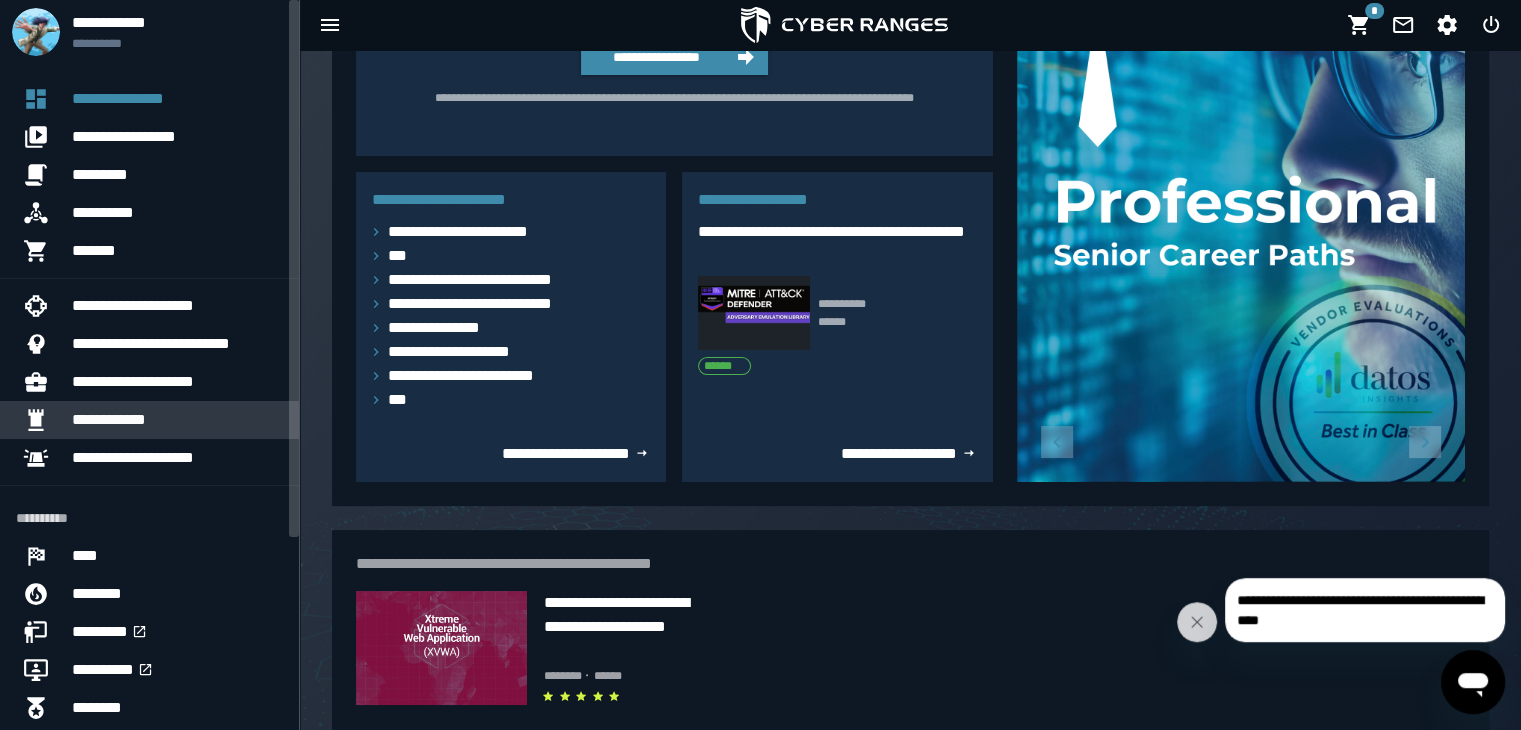 scroll, scrollTop: 0, scrollLeft: 0, axis: both 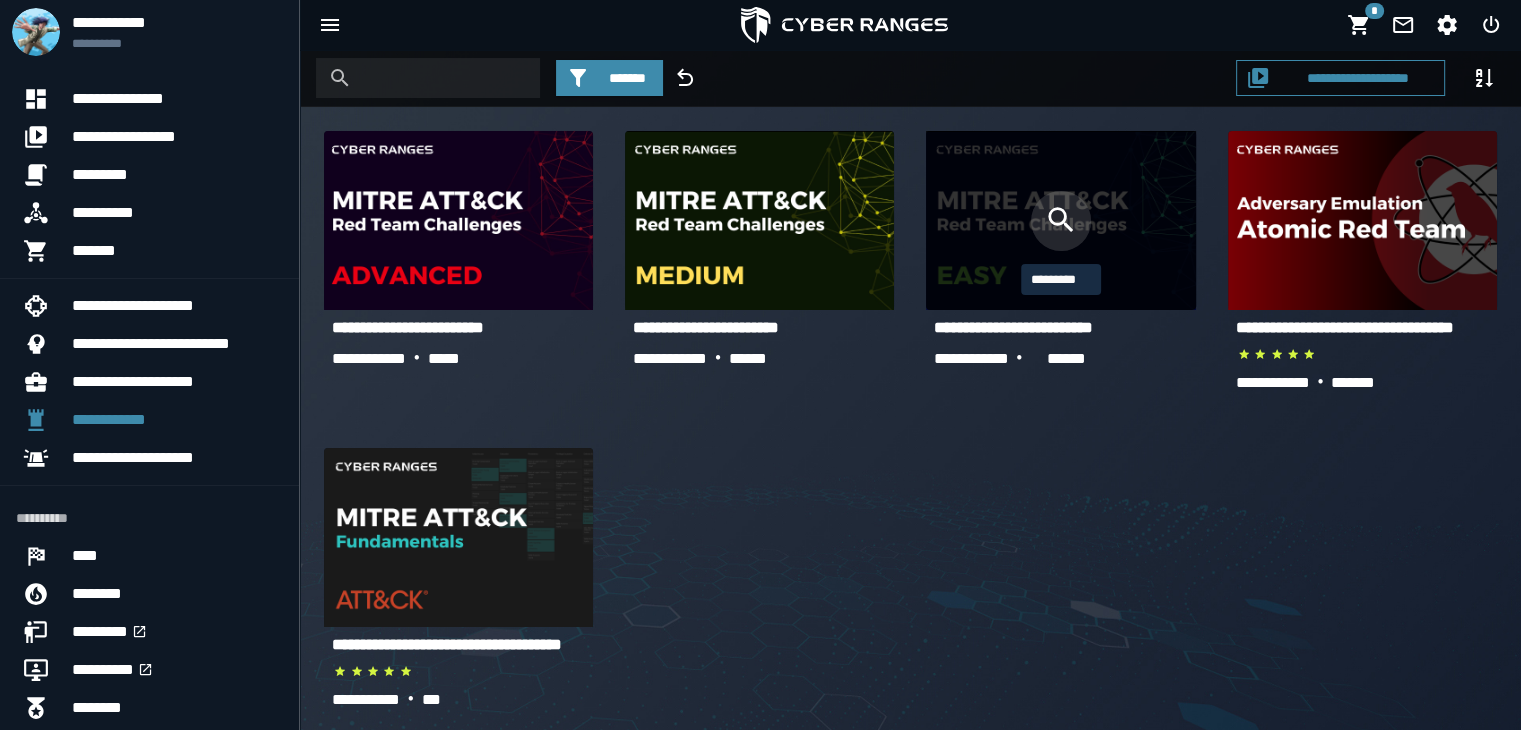 click at bounding box center (1061, 221) 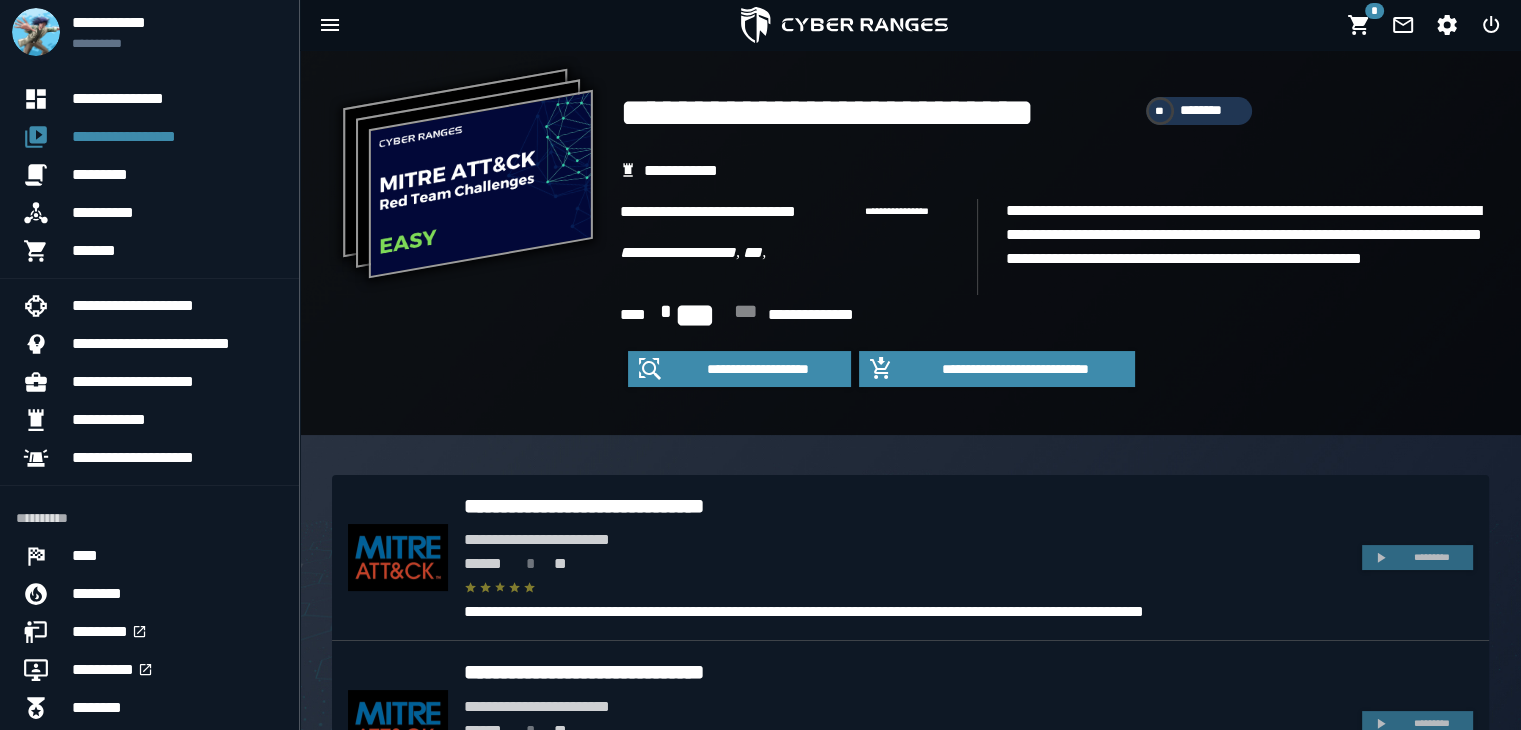 scroll, scrollTop: 196, scrollLeft: 0, axis: vertical 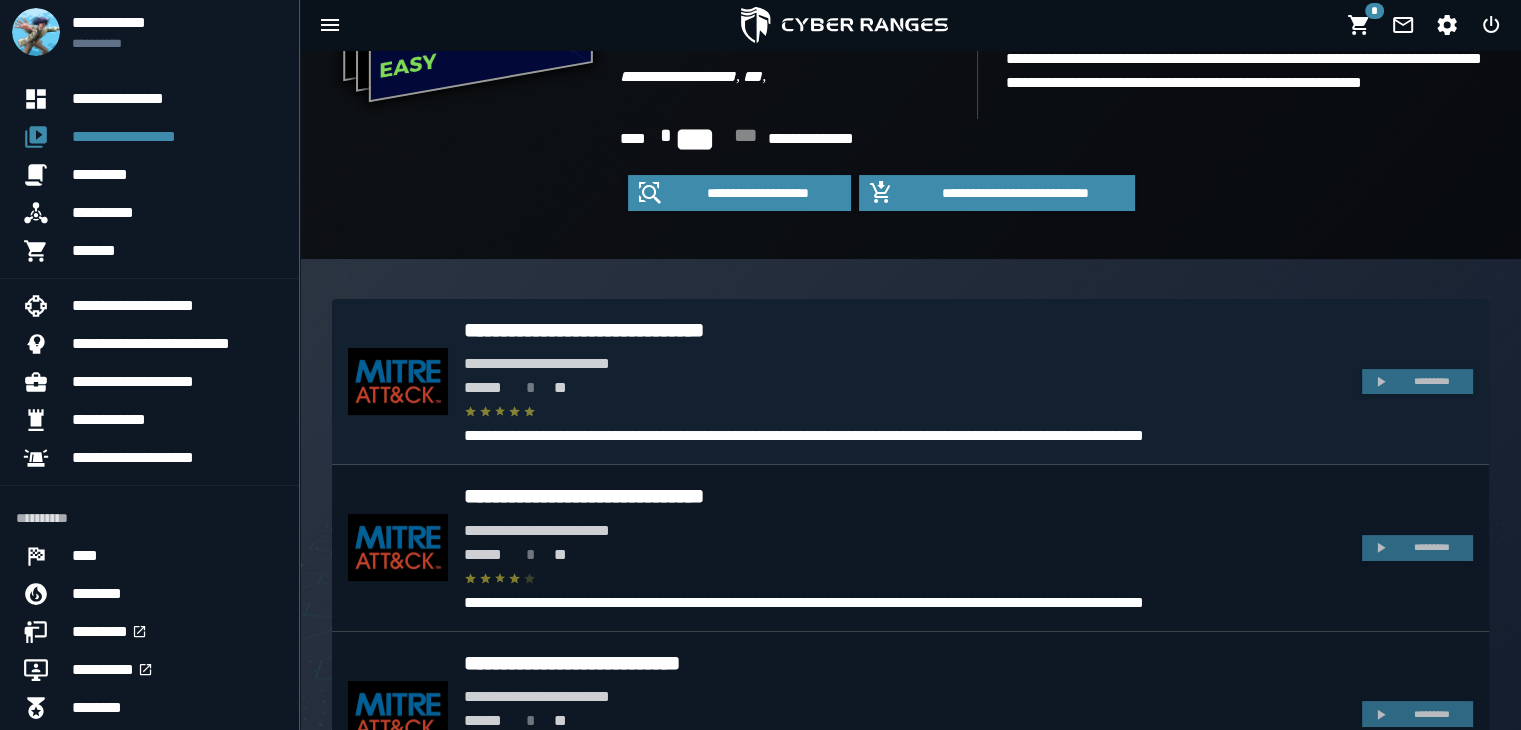 click on "**********" at bounding box center [804, 435] 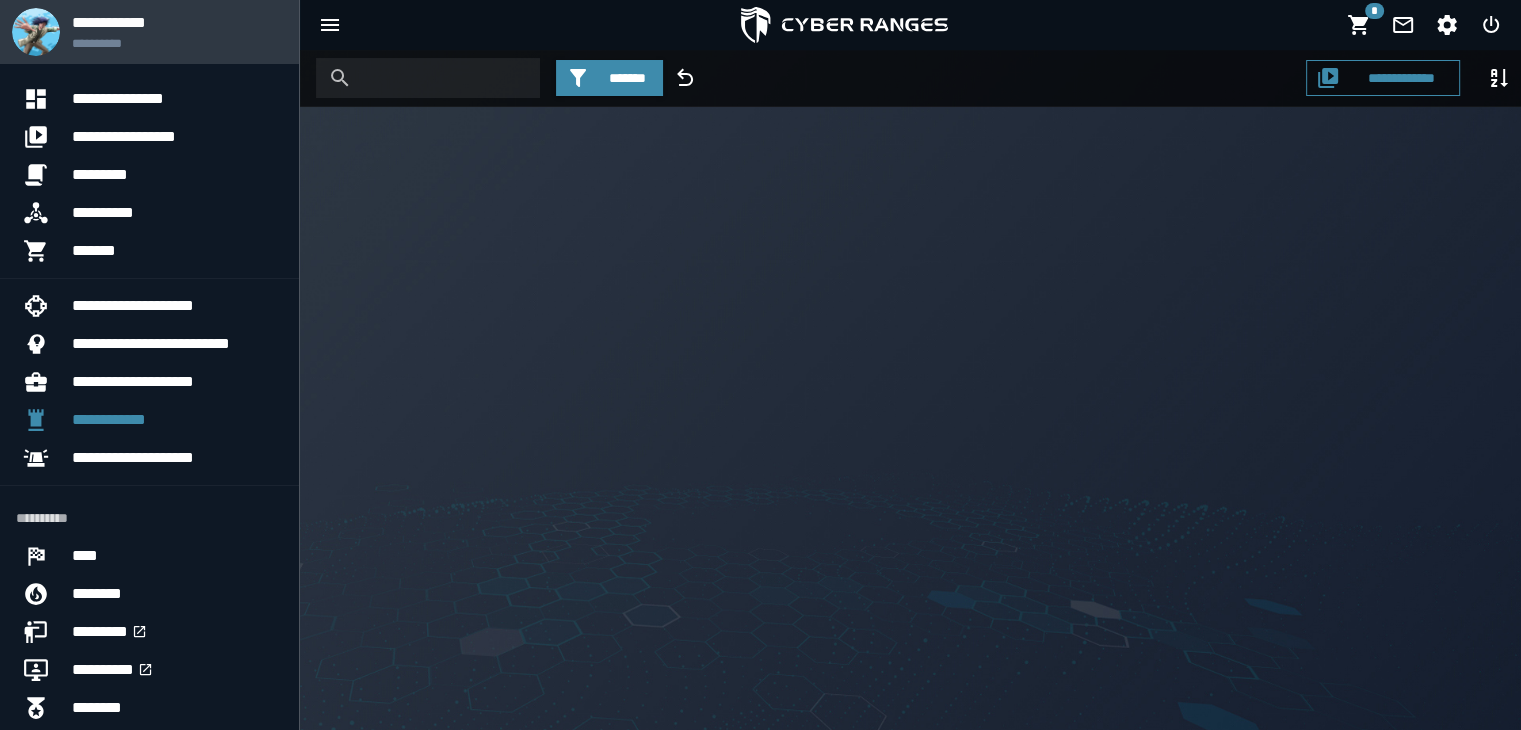 scroll, scrollTop: 0, scrollLeft: 0, axis: both 